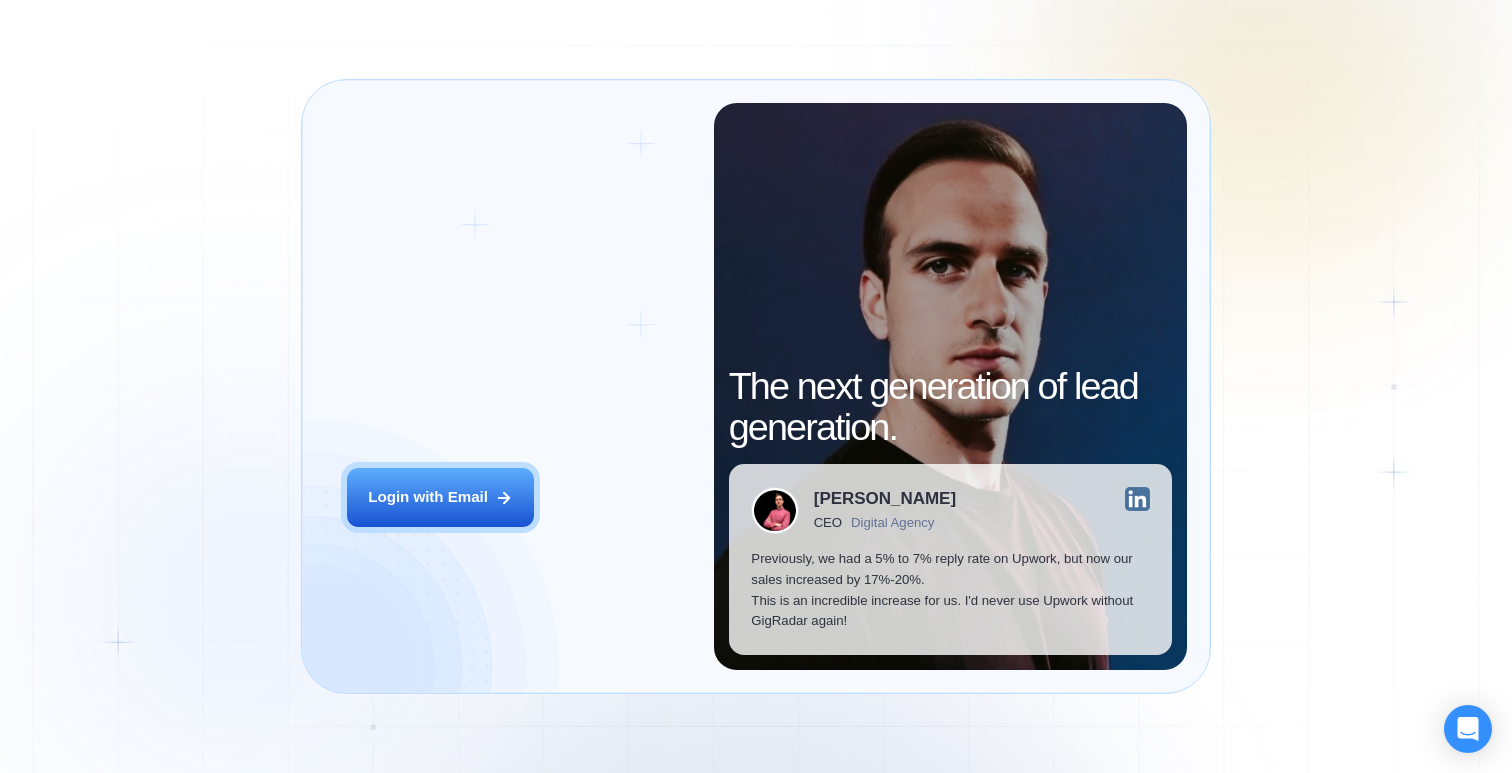 scroll, scrollTop: 0, scrollLeft: 0, axis: both 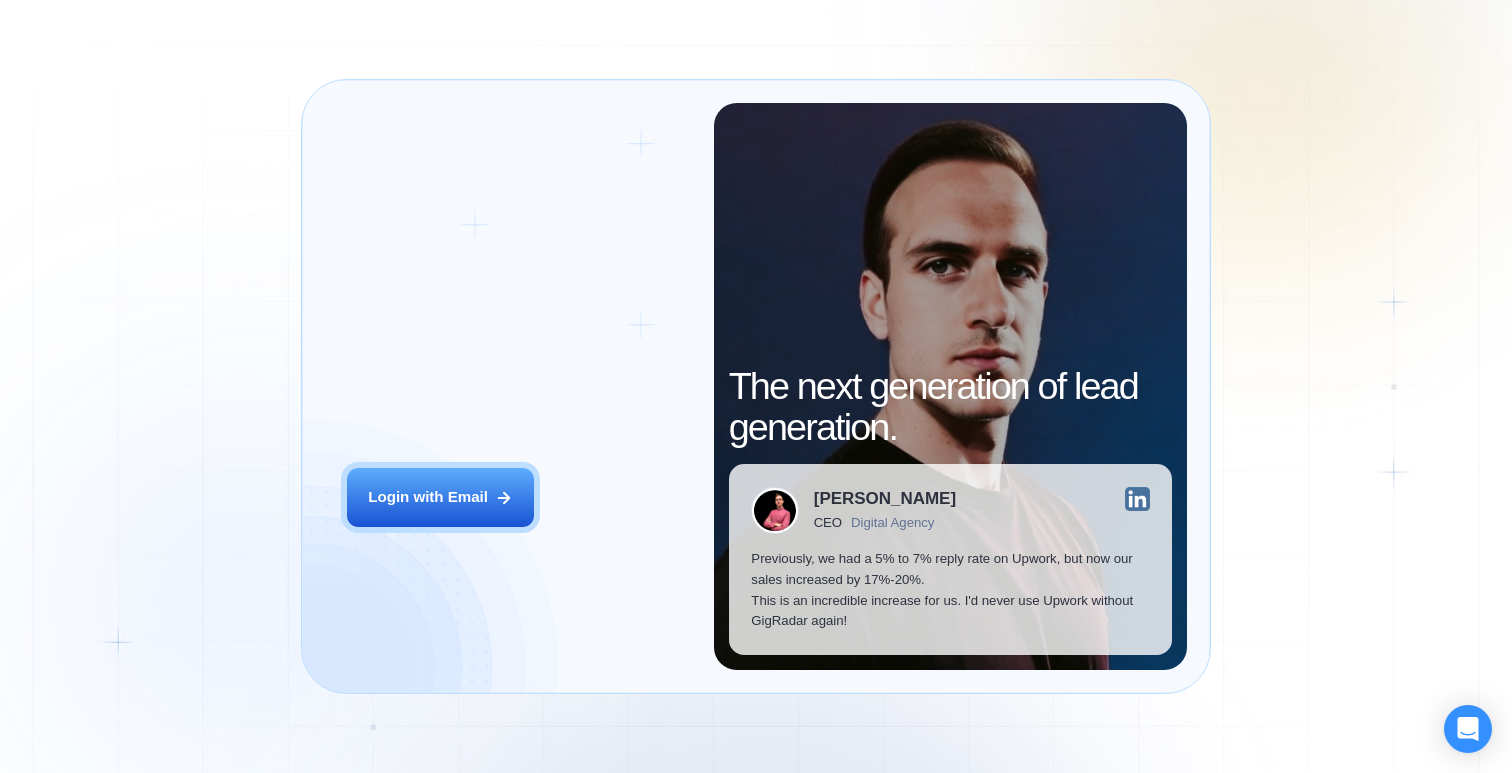 click on "Login ‍ Welcome to  GigRadar. AI Business Manager for Agencies Login with Email" at bounding box center (519, 386) 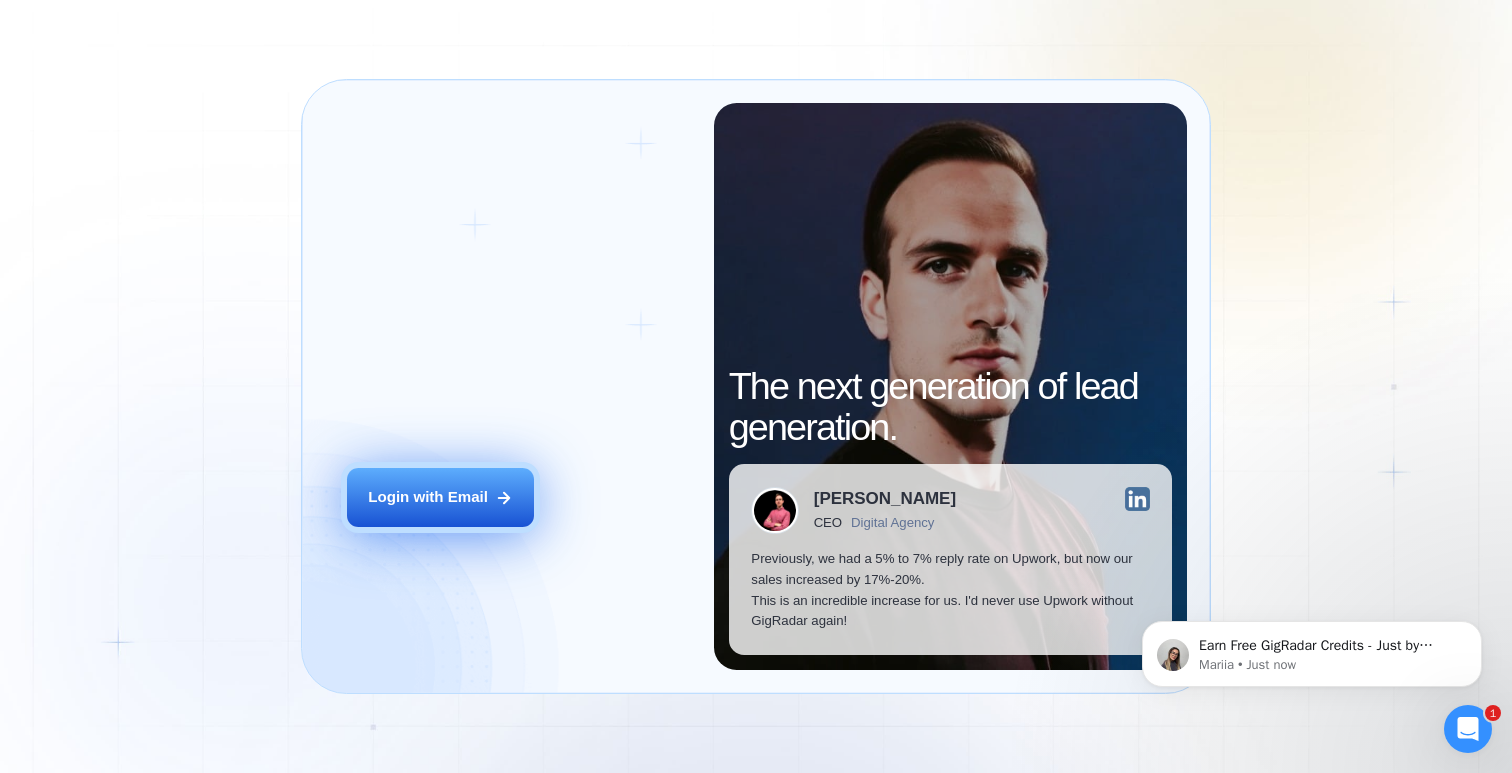 scroll, scrollTop: 0, scrollLeft: 0, axis: both 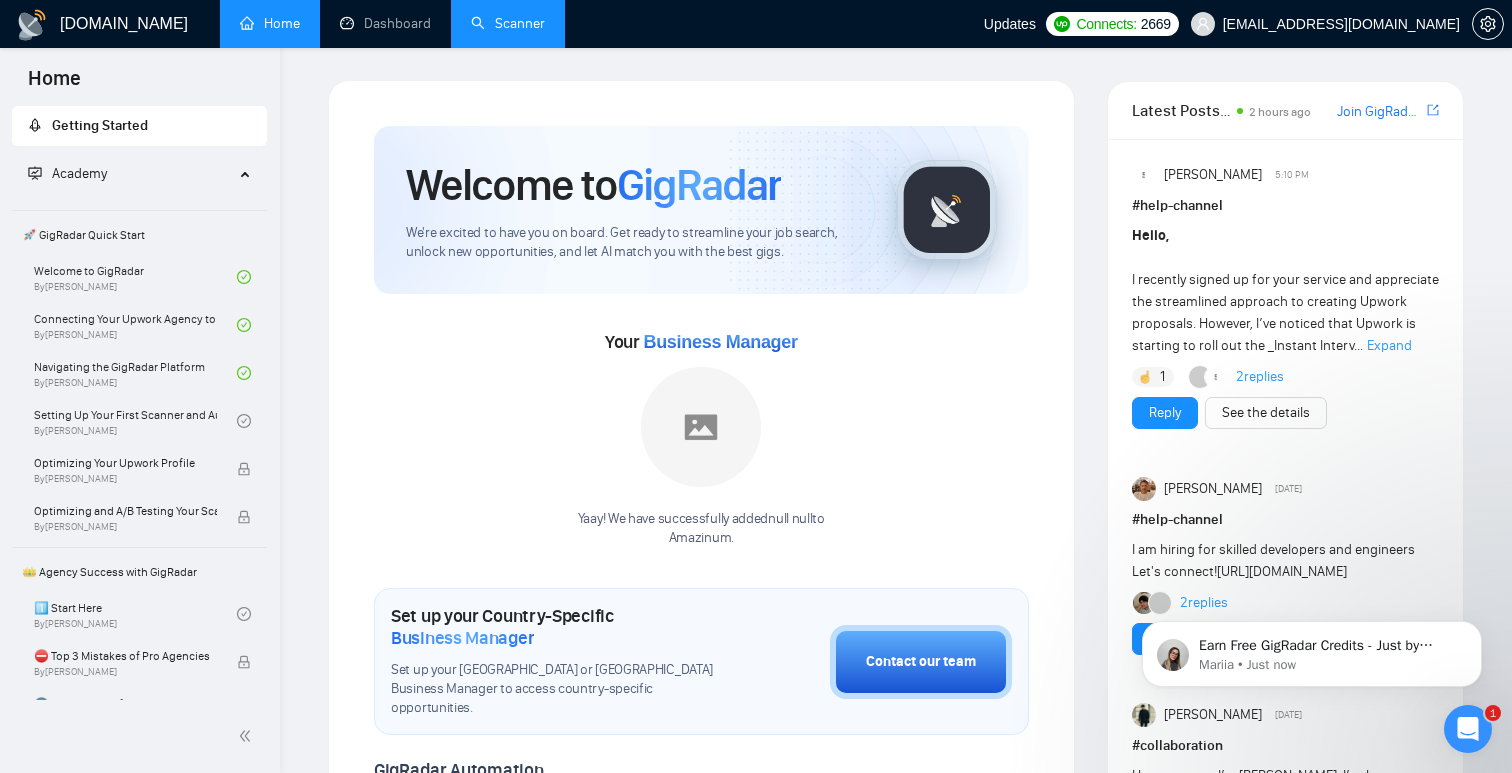 click on "Scanner" at bounding box center [508, 23] 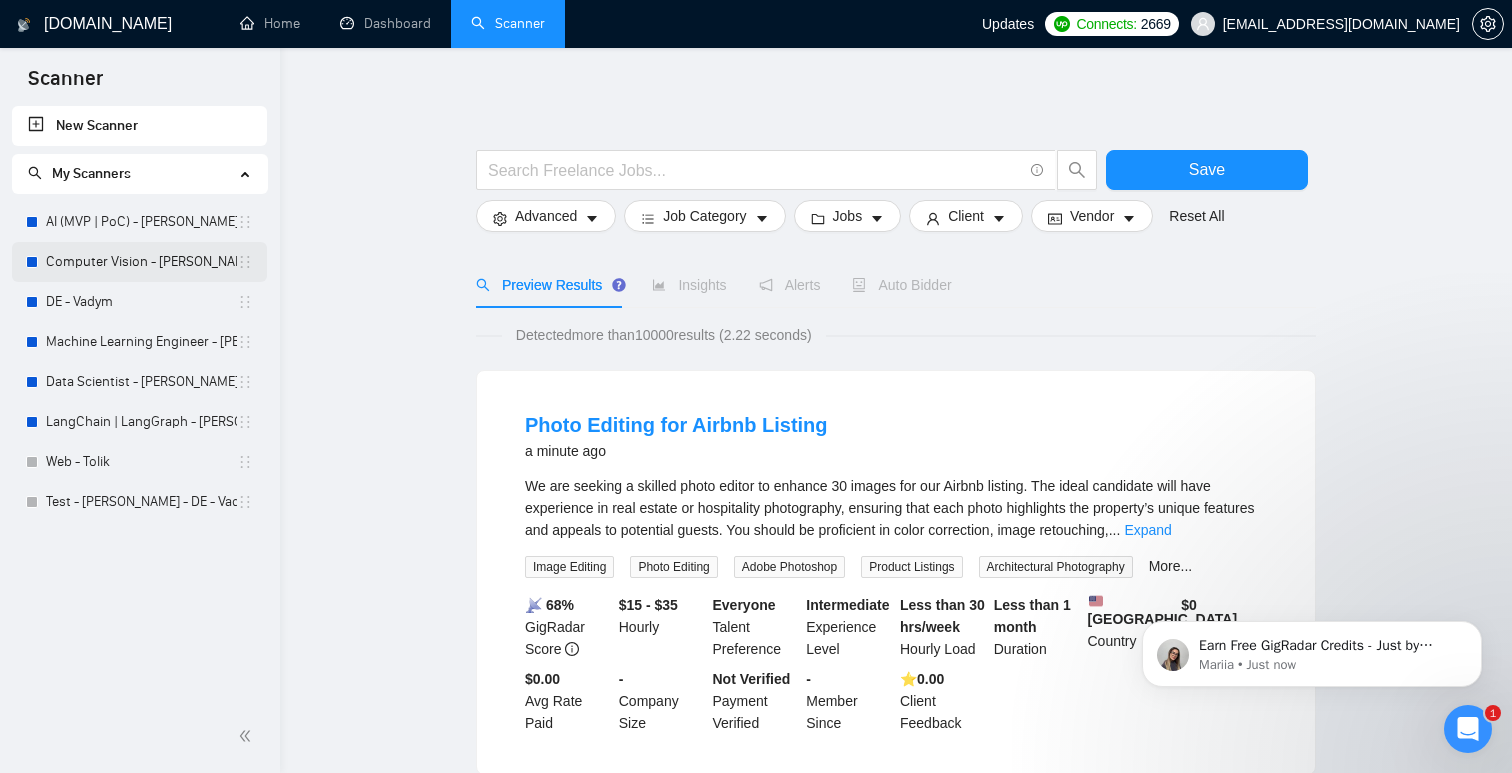 click on "Computer Vision - Vlad" at bounding box center (141, 262) 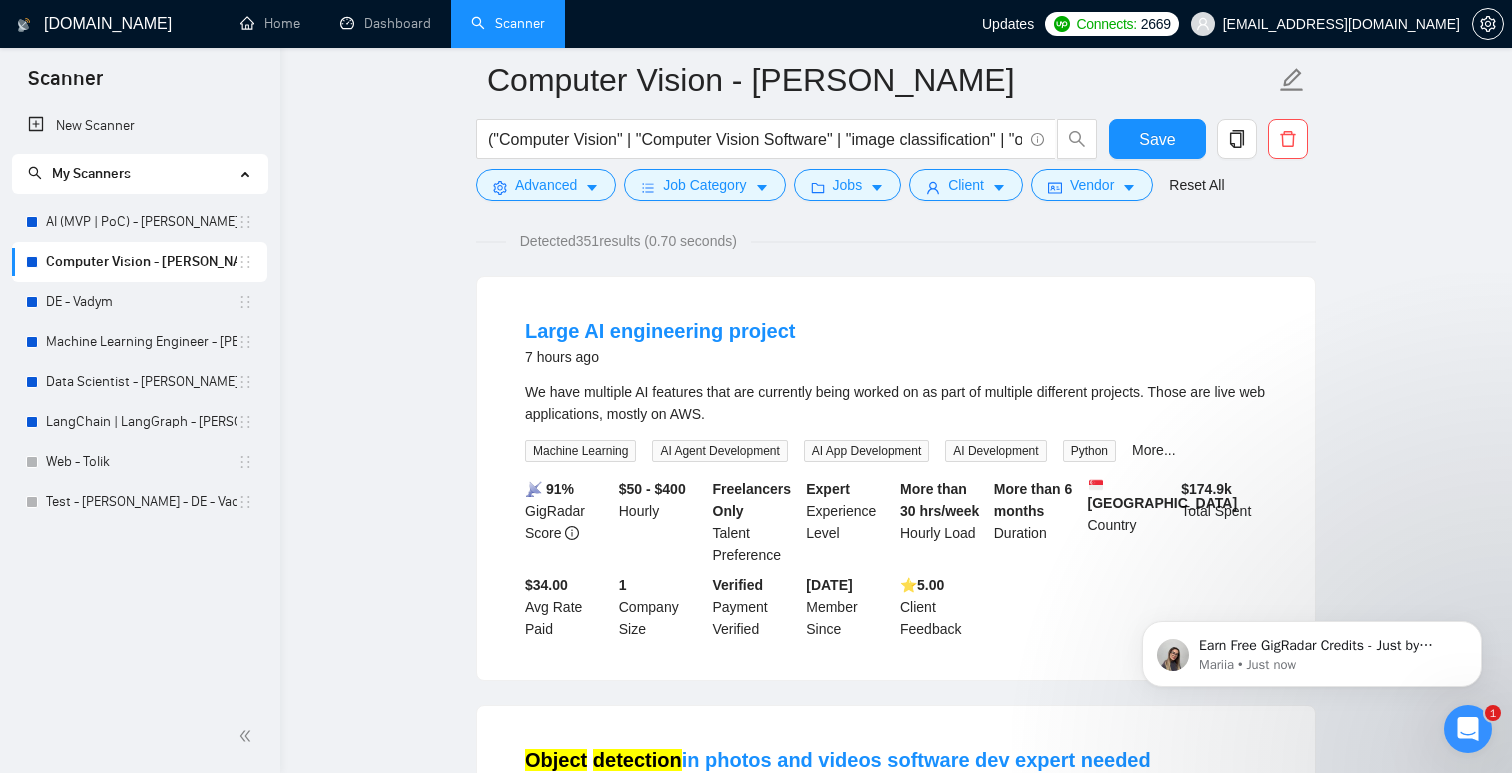 scroll, scrollTop: 0, scrollLeft: 0, axis: both 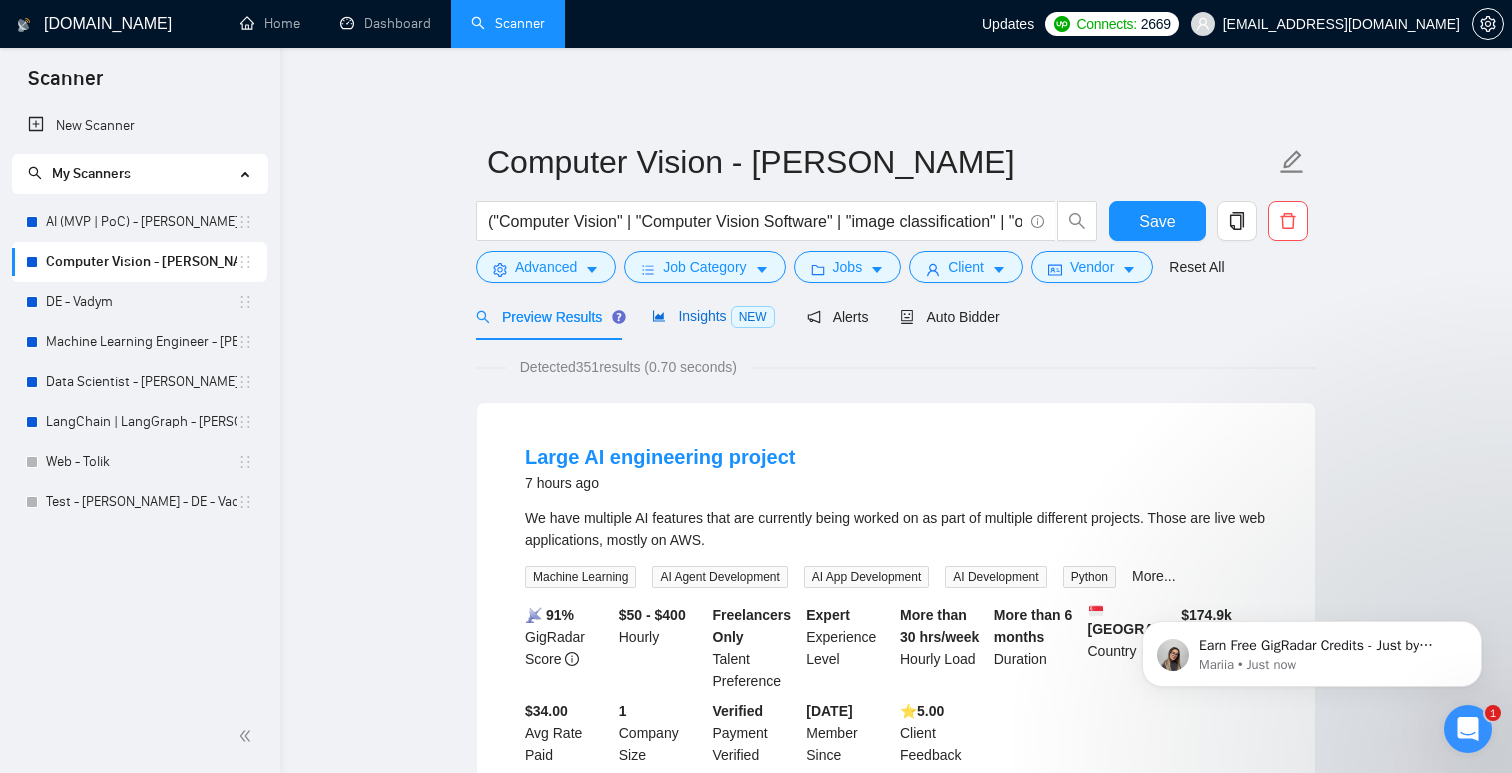 click on "Insights NEW" at bounding box center [713, 316] 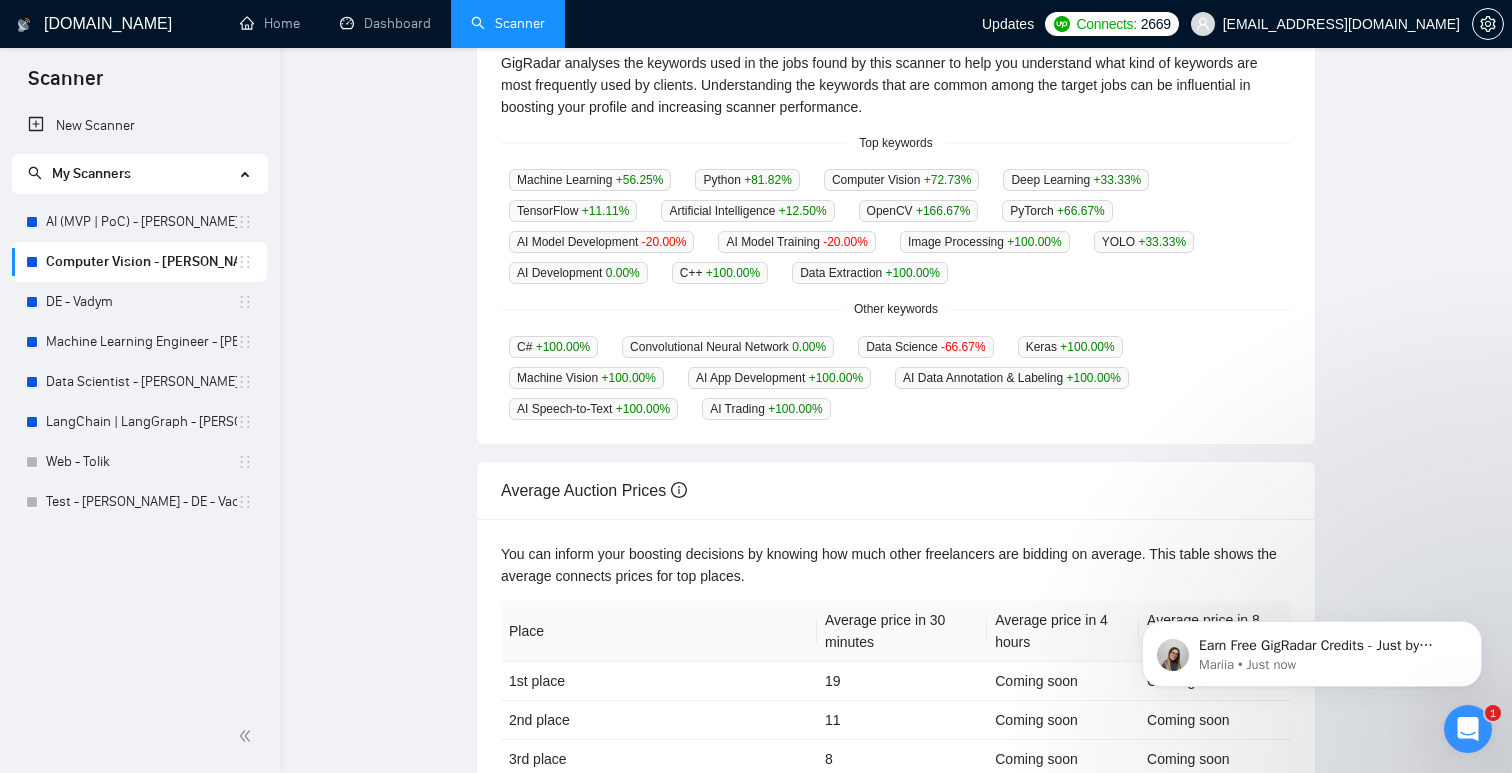 scroll, scrollTop: 0, scrollLeft: 0, axis: both 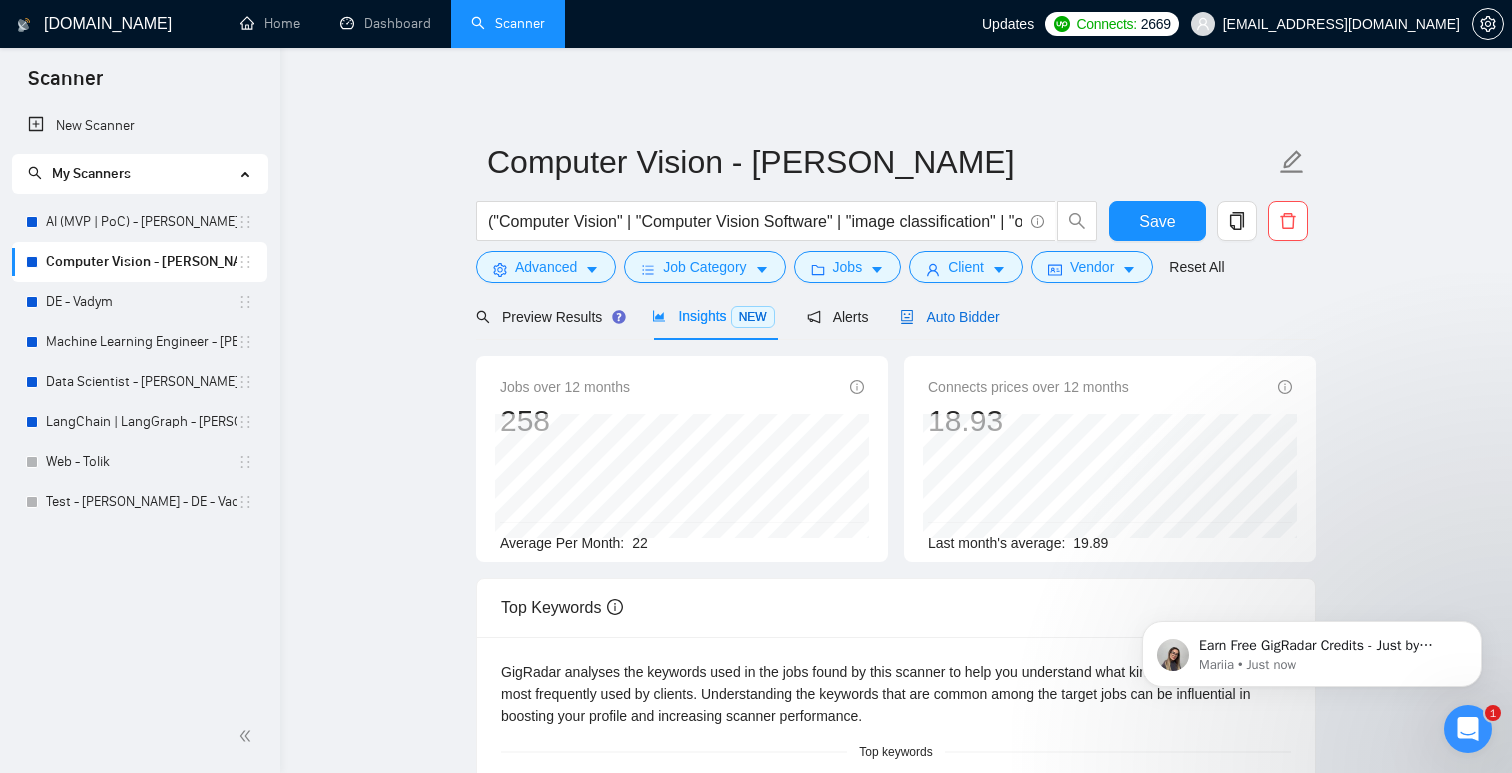 click on "Auto Bidder" at bounding box center (949, 317) 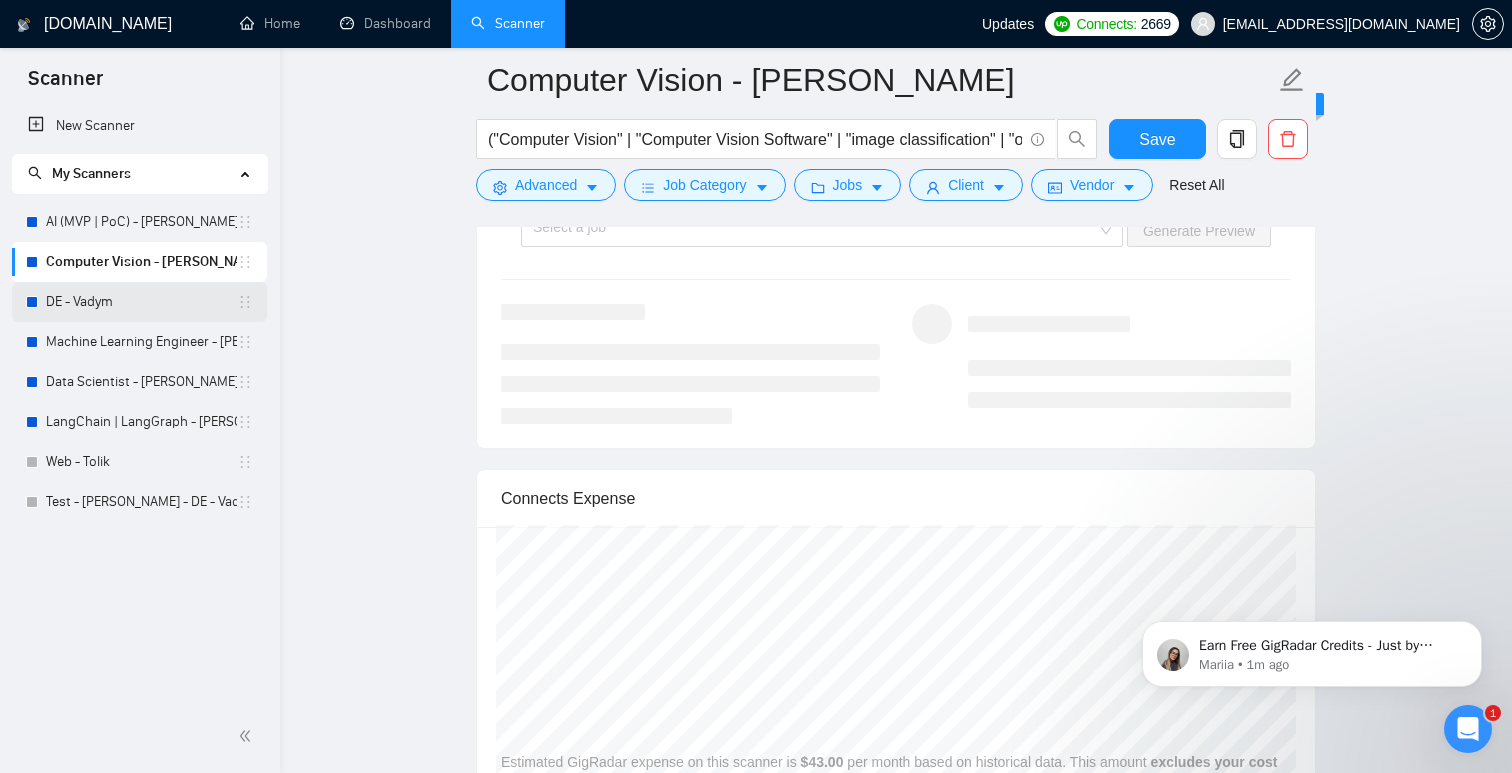 scroll, scrollTop: 3390, scrollLeft: 0, axis: vertical 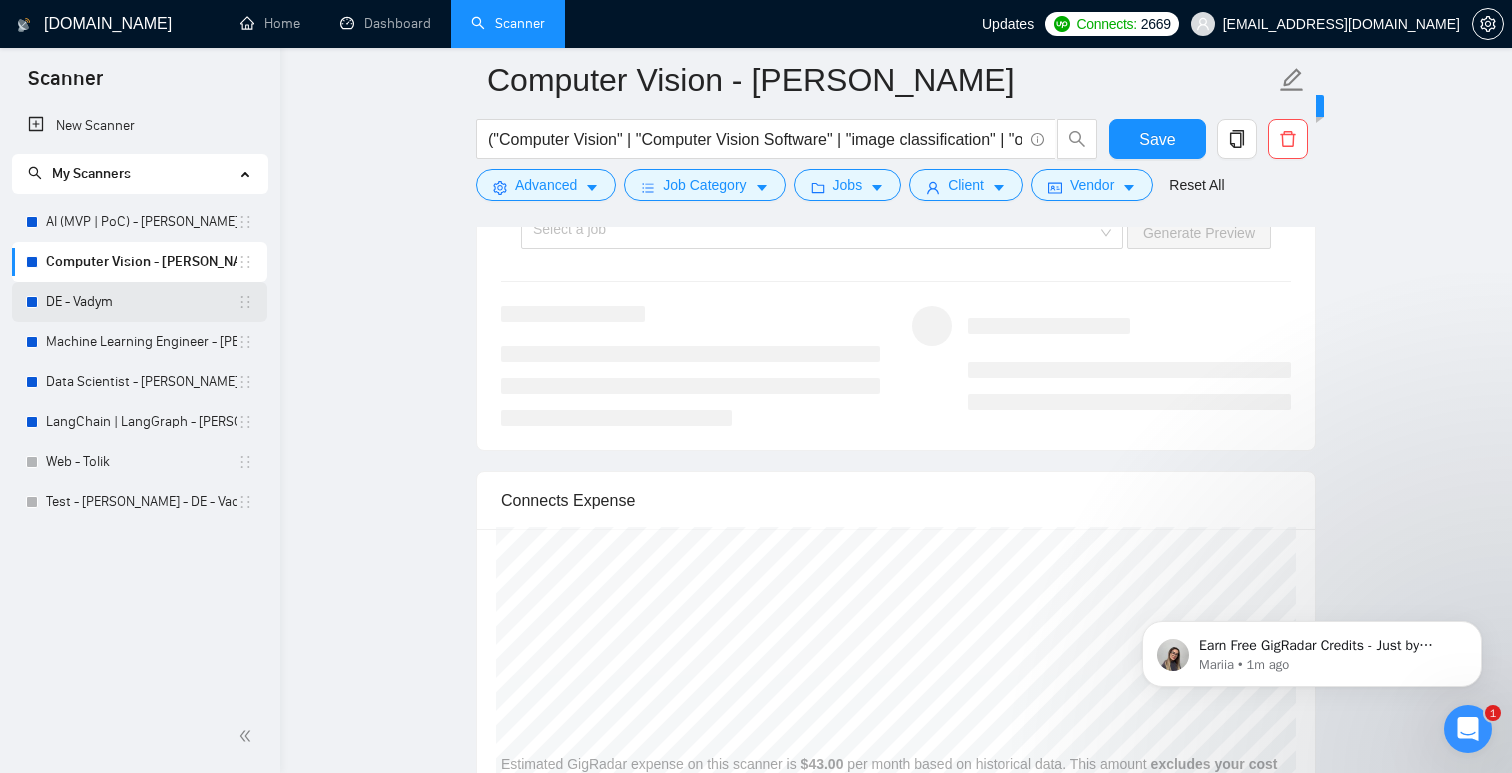 click on "DE - Vadym" at bounding box center [141, 302] 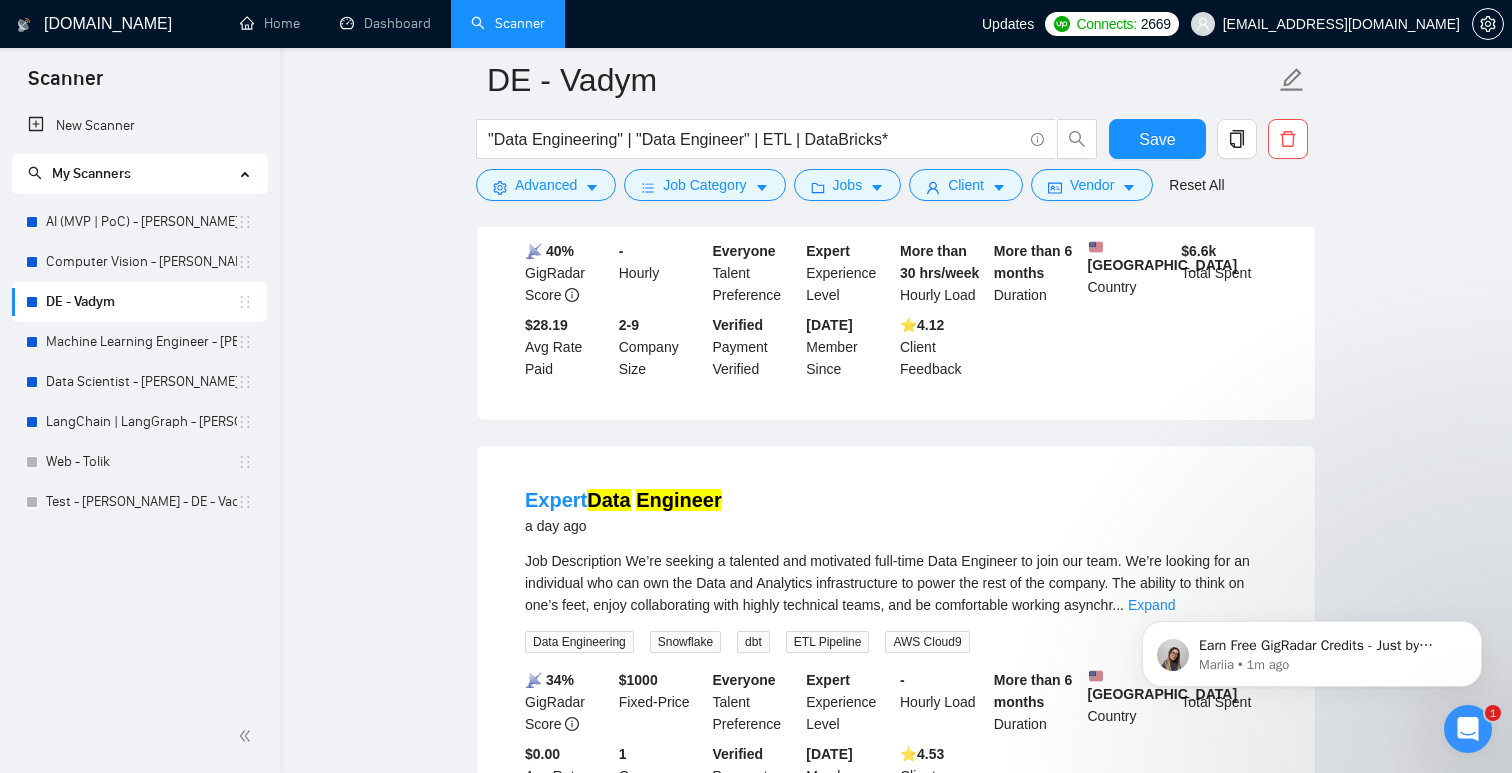 scroll, scrollTop: 120, scrollLeft: 0, axis: vertical 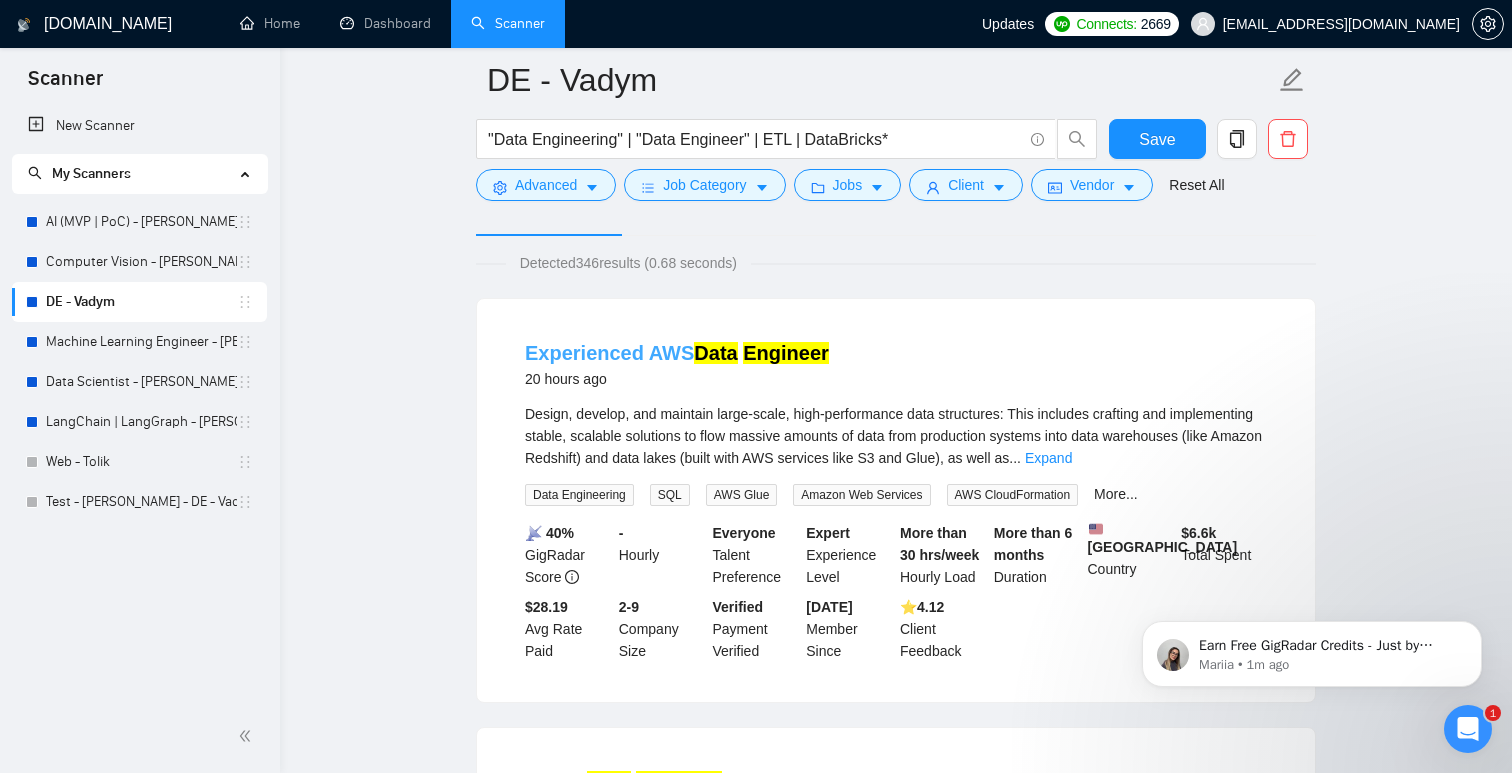 click on "Experienced AWS  Data   Engineer" at bounding box center (677, 353) 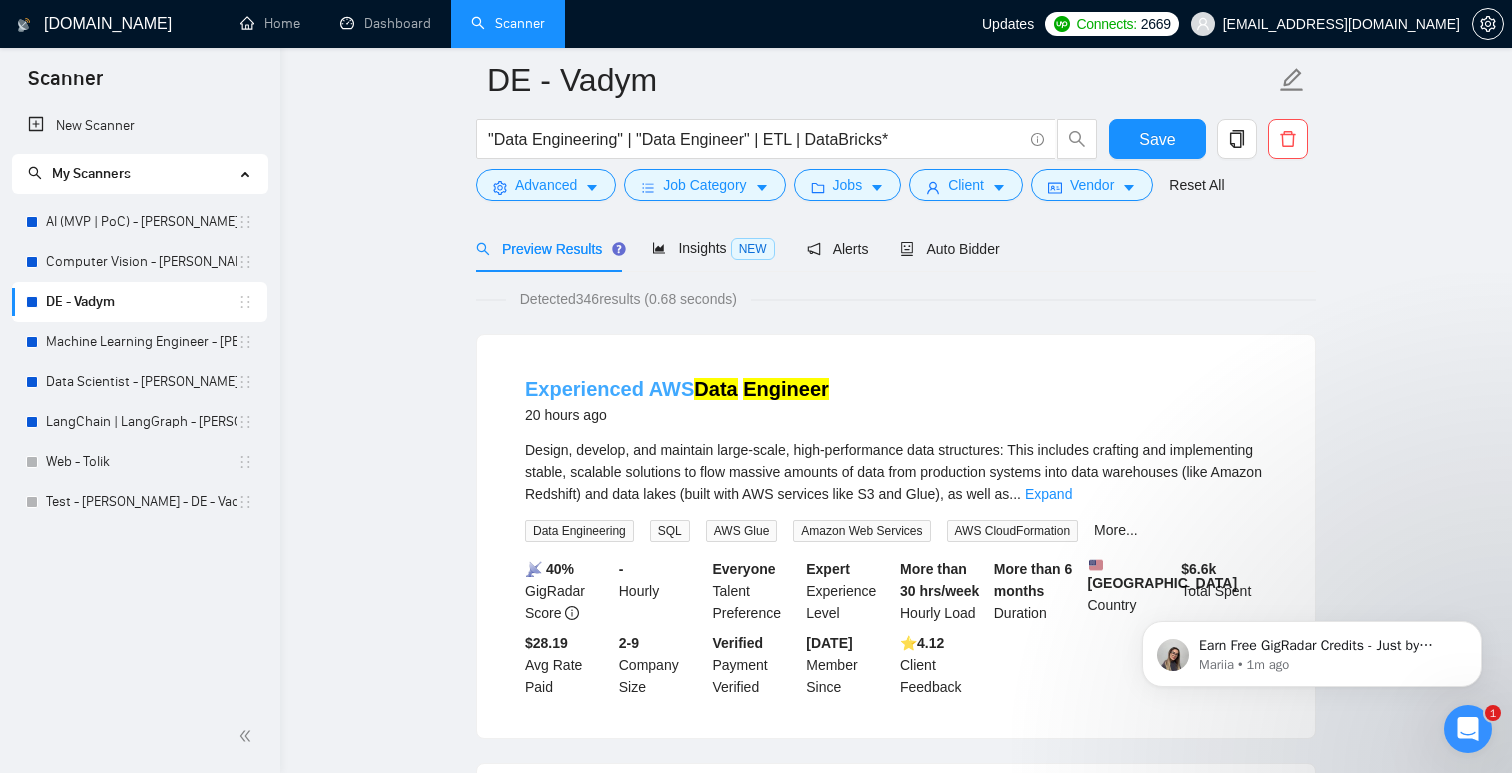 scroll, scrollTop: 0, scrollLeft: 0, axis: both 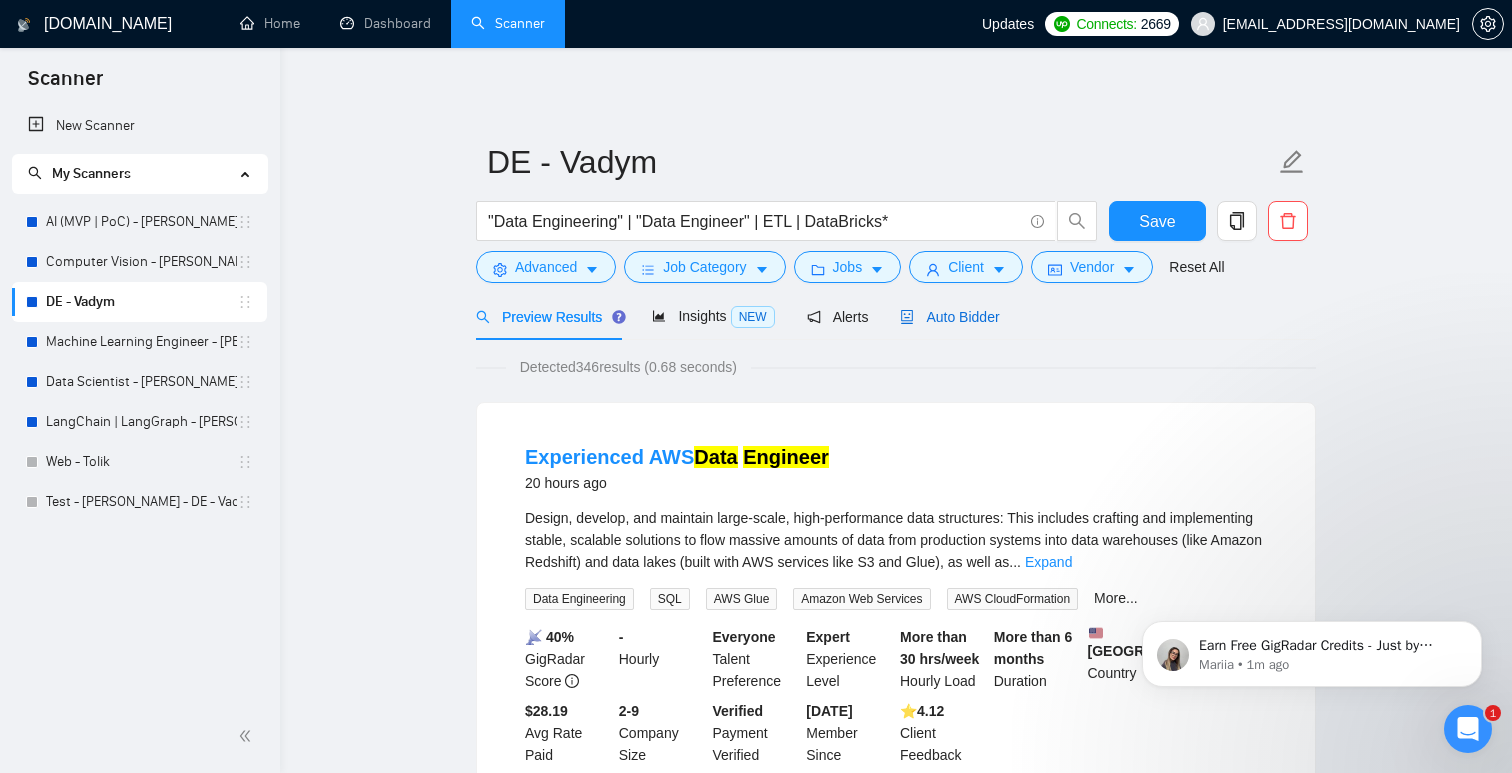 click on "Auto Bidder" at bounding box center (949, 317) 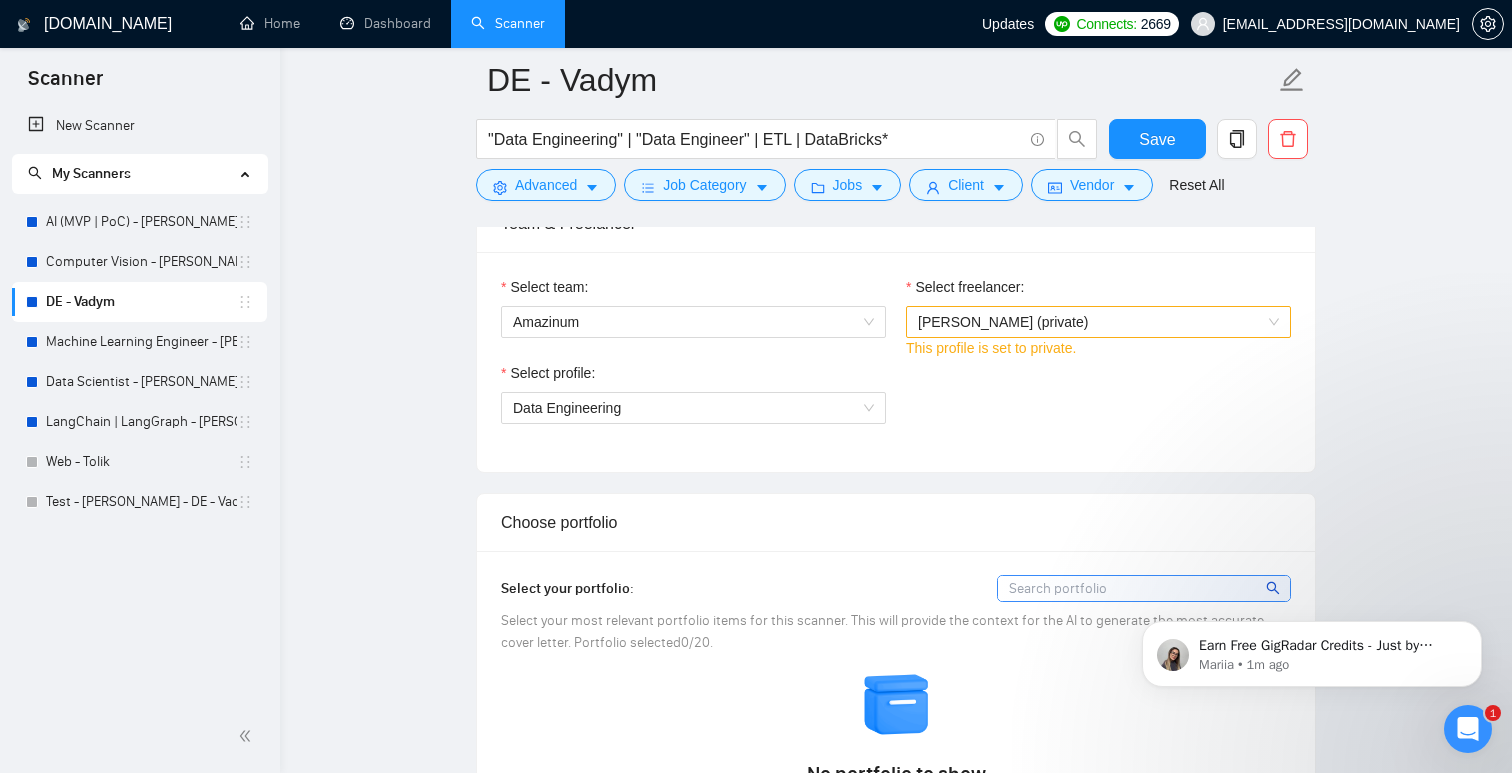 scroll, scrollTop: 1032, scrollLeft: 0, axis: vertical 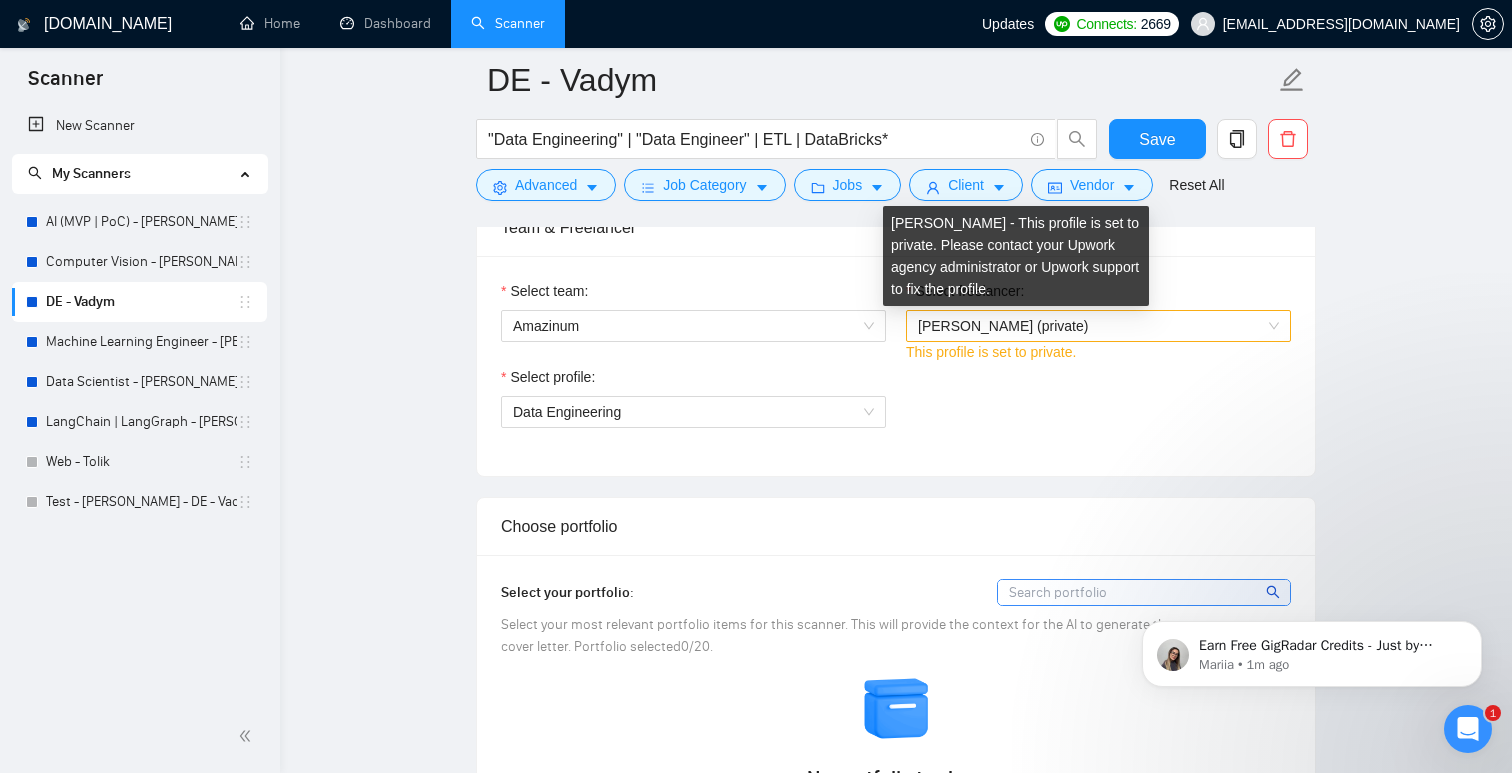 click on "Vadym Samsonovych (private)" at bounding box center (1003, 326) 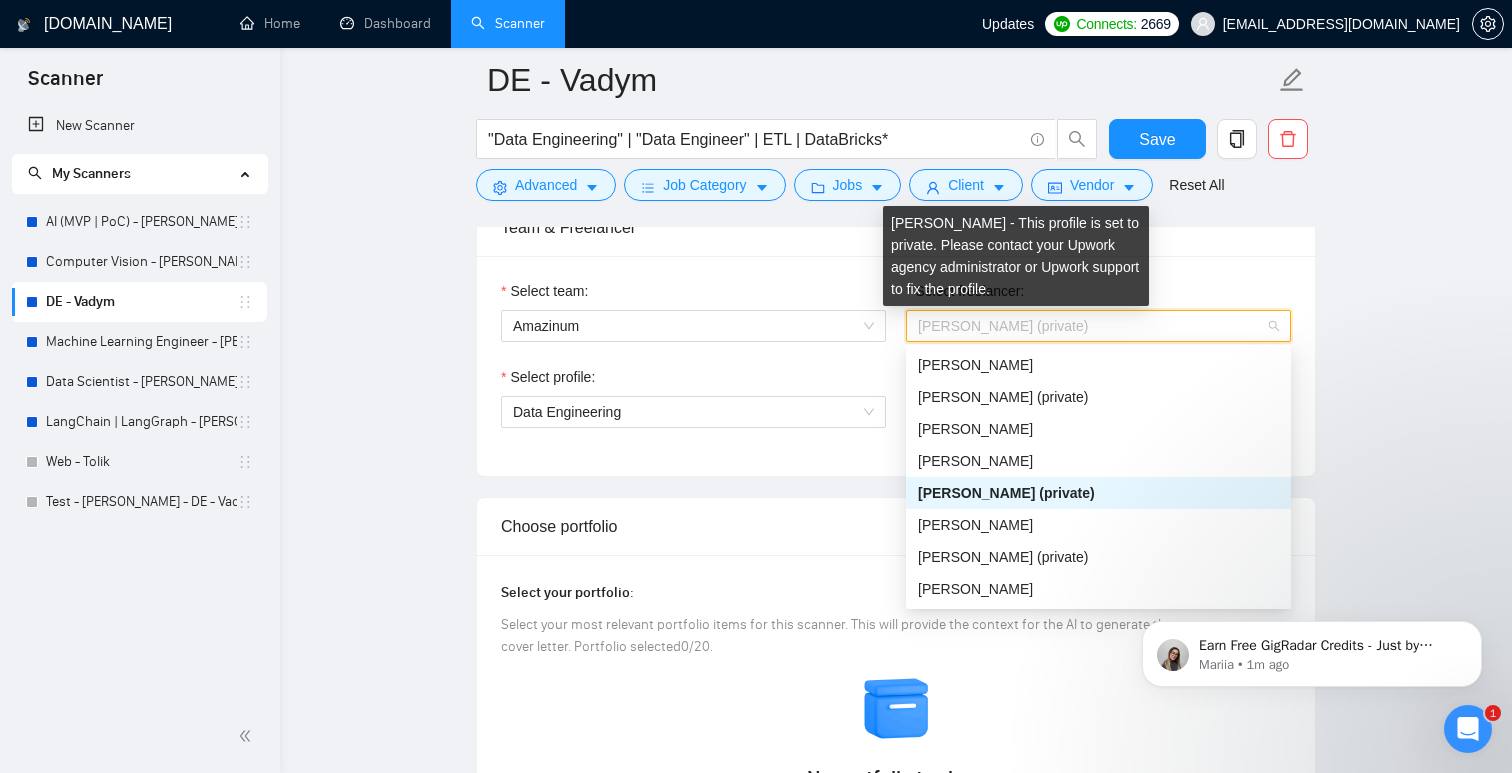 click on "Vadym Samsonovych (private)" at bounding box center (1003, 326) 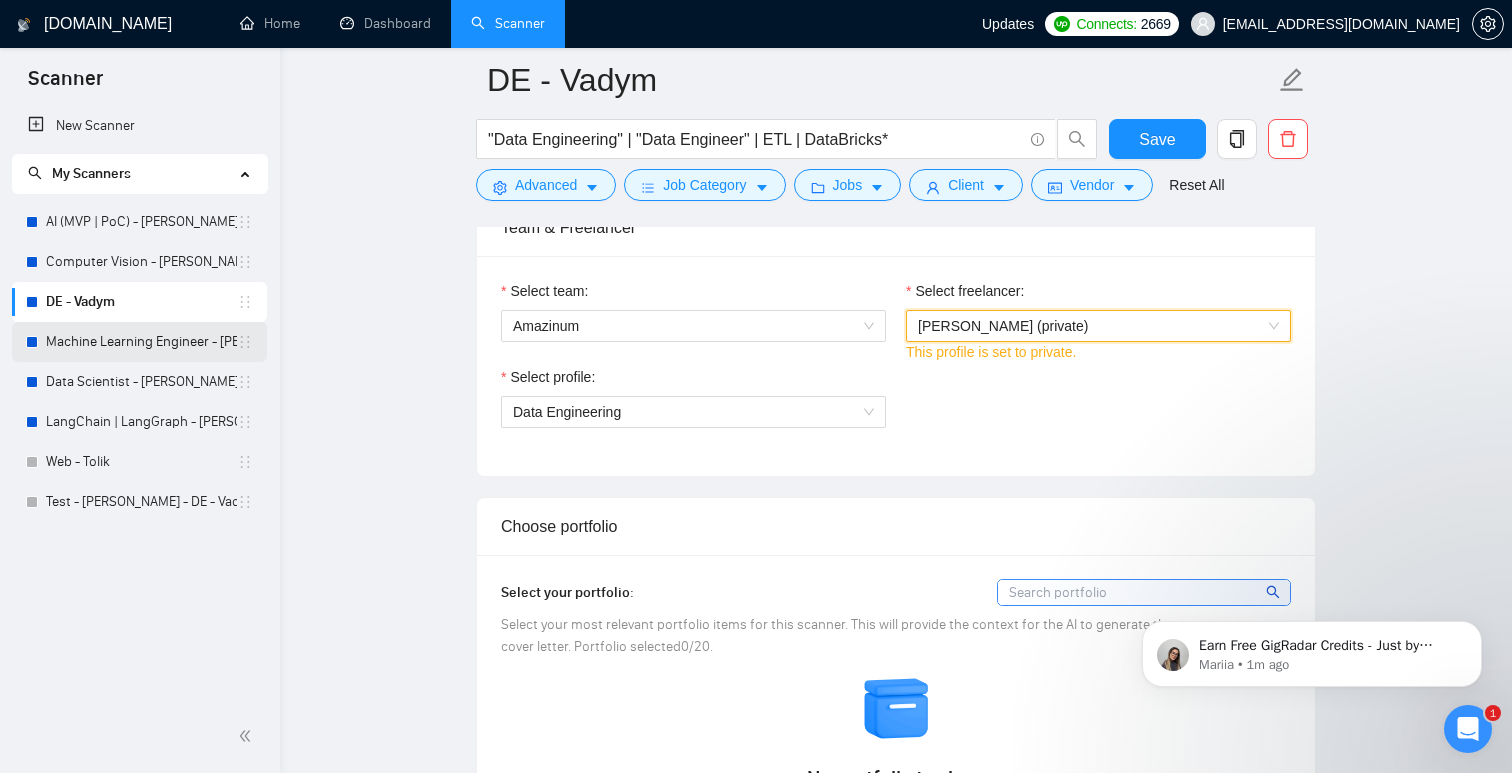 click on "Machine Learning Engineer - Taras" at bounding box center [141, 342] 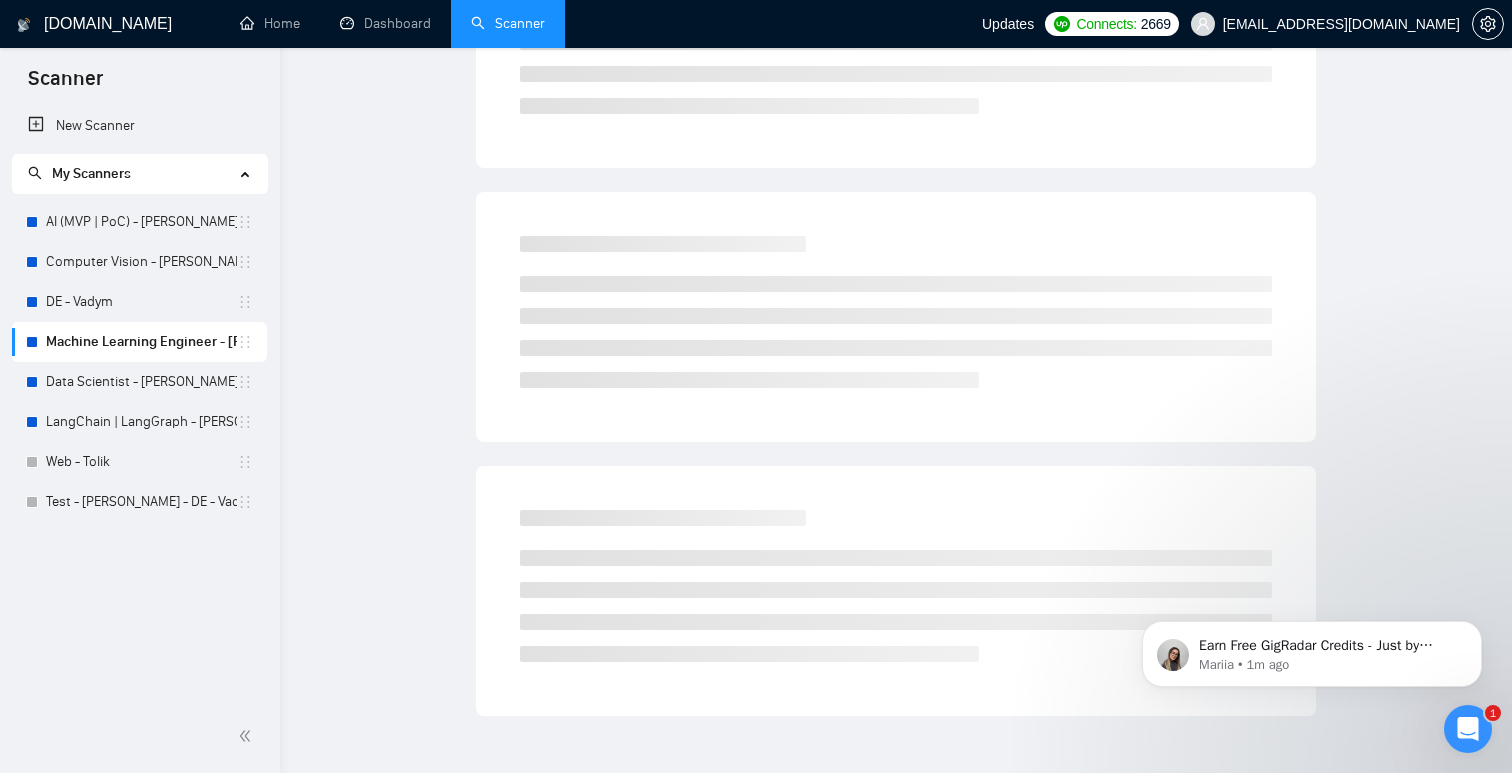 scroll, scrollTop: 0, scrollLeft: 0, axis: both 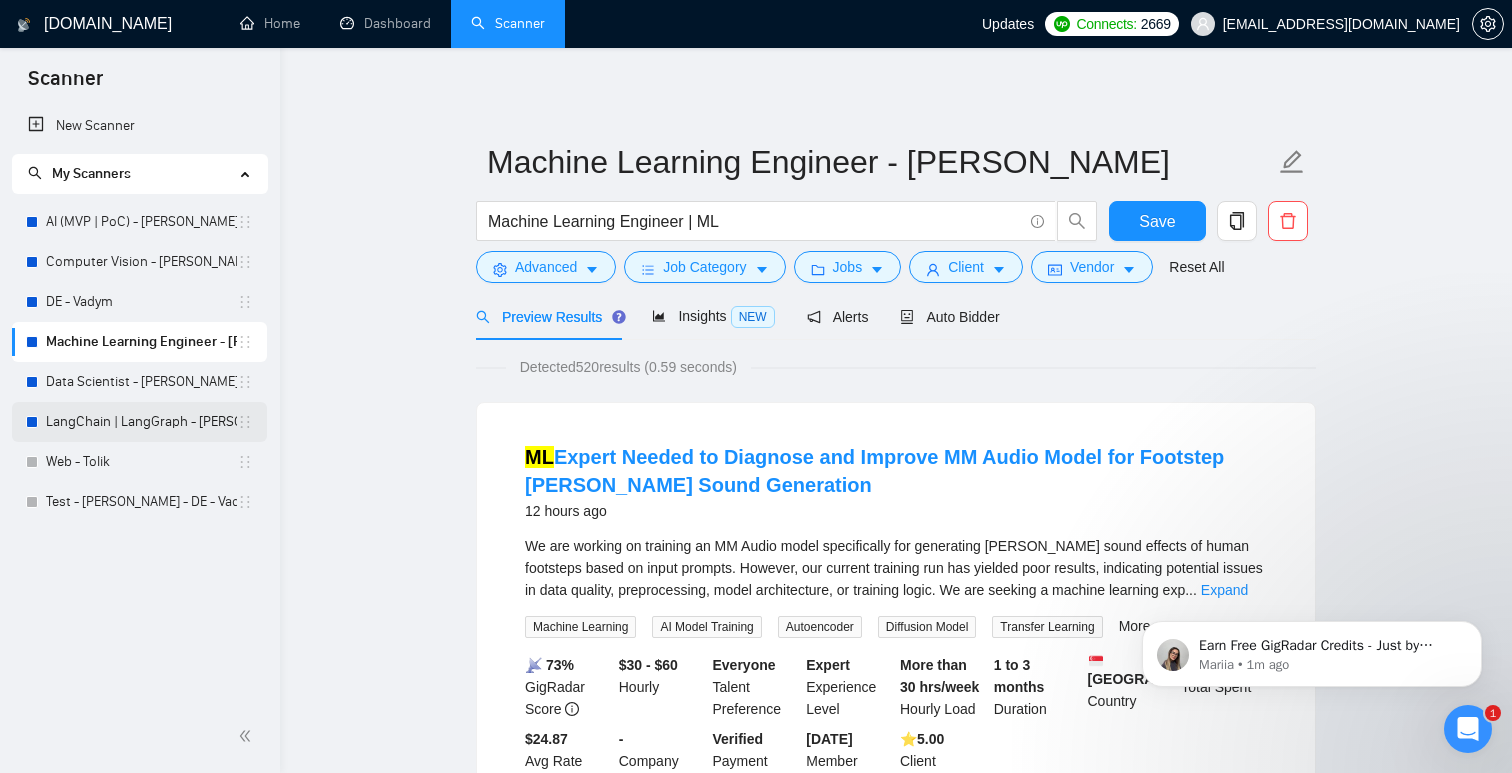 click on "LangChain | LangGraph - Borys" at bounding box center (141, 422) 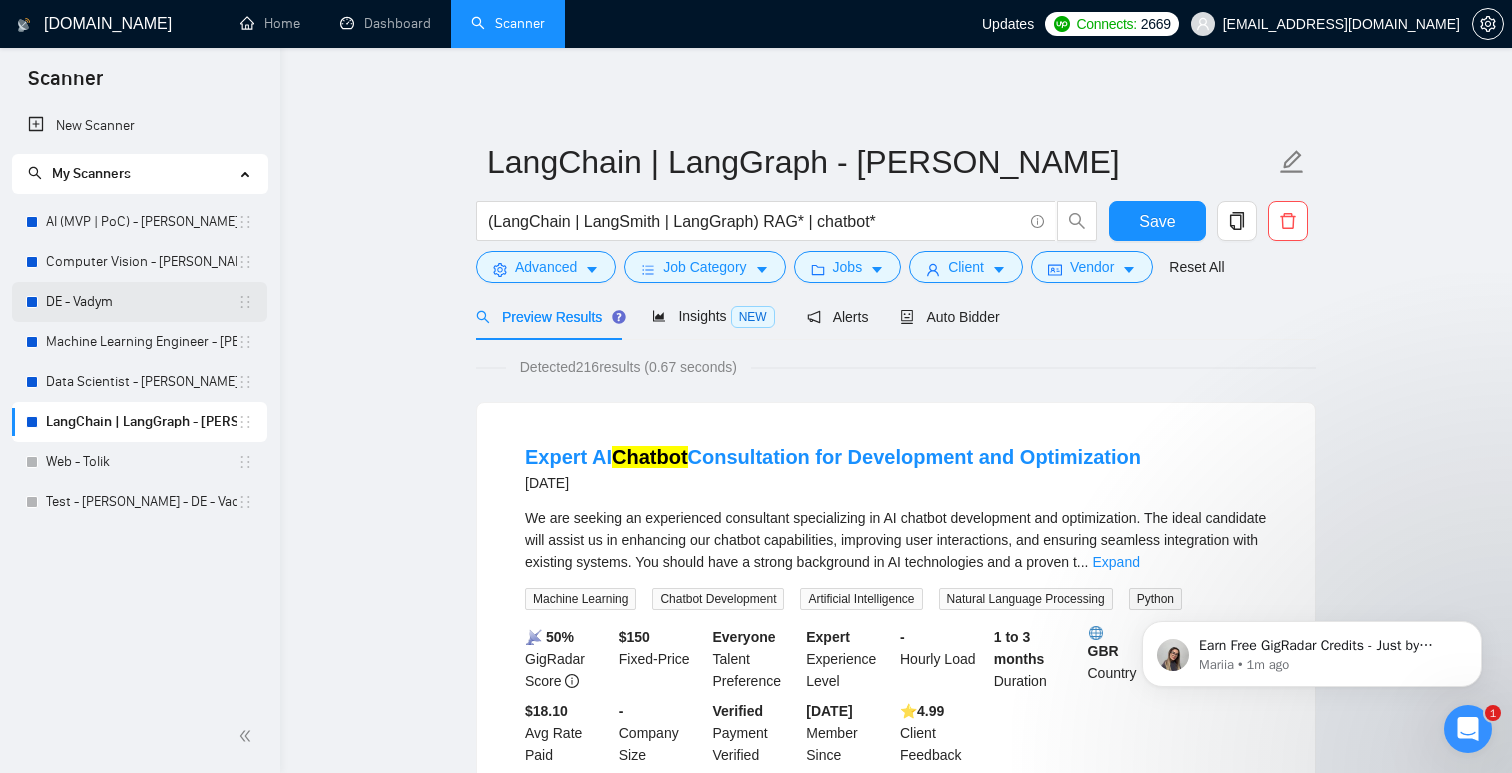 click on "DE - Vadym" at bounding box center [141, 302] 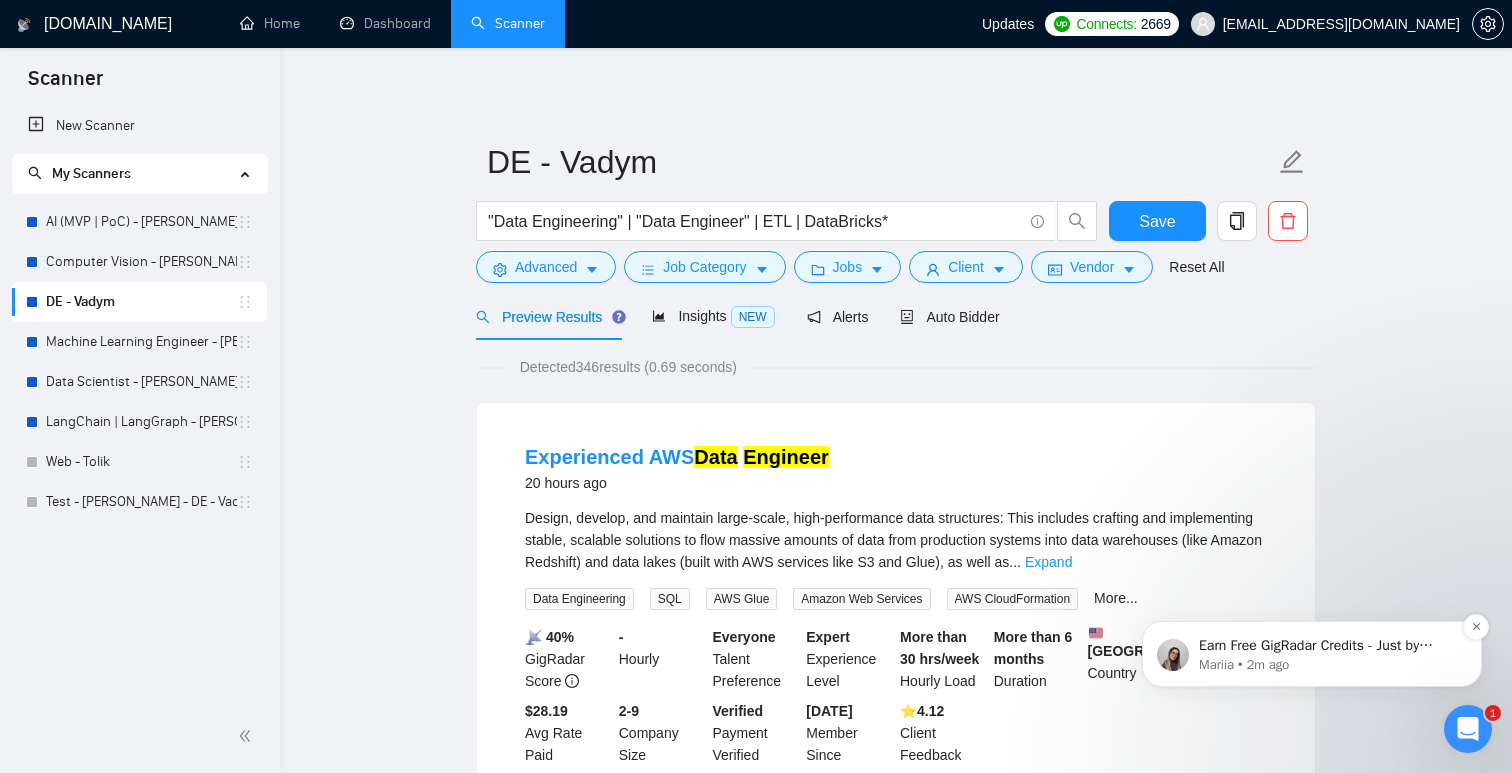 click on "Earn Free GigRadar Credits - Just by Sharing Your Story! 💬 Want more credits for sending proposals? It’s simple - share, inspire, and get rewarded! 🤫 Here’s how you can earn free credits: Introduce yourself in the #intros channel of the GigRadar Upwork Community and grab +20 credits for sending bids., Post your success story (closed projects, high LRR, etc.) in the #general channel and claim +50 credits for sending bids. Why? GigRadar is building a powerful network of freelancers and agencies. We want you to make valuable connections, showcase your wins, and inspire others while getting rewarded! 🚀 Not a member yet? Join our Slack community now 👉 Join Slack Community Claiming your credits is easy: Reply to this message with a screenshot of your post, and our Tech Support Team will instantly top up your credits! 💸" at bounding box center (1328, 646) 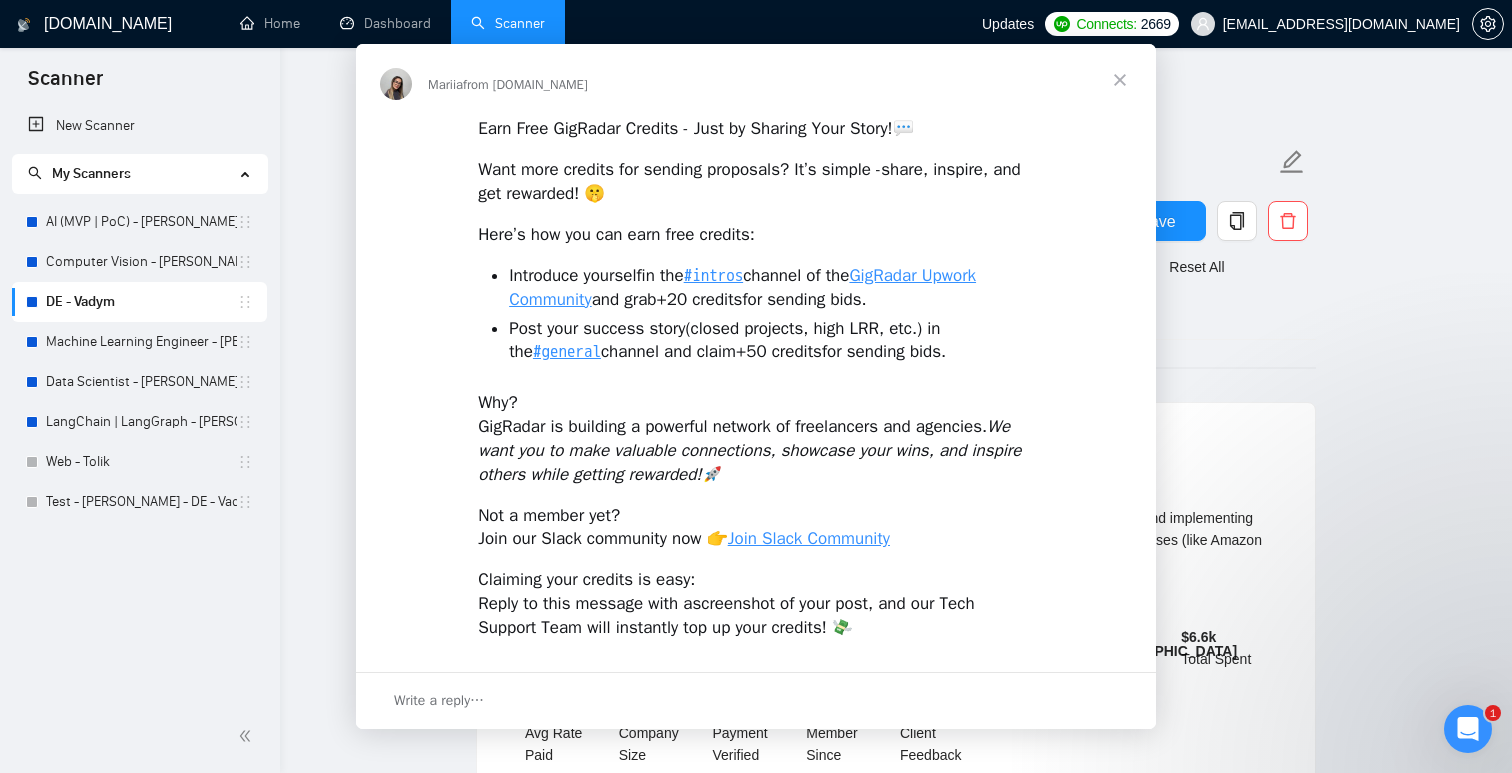 scroll, scrollTop: 0, scrollLeft: 0, axis: both 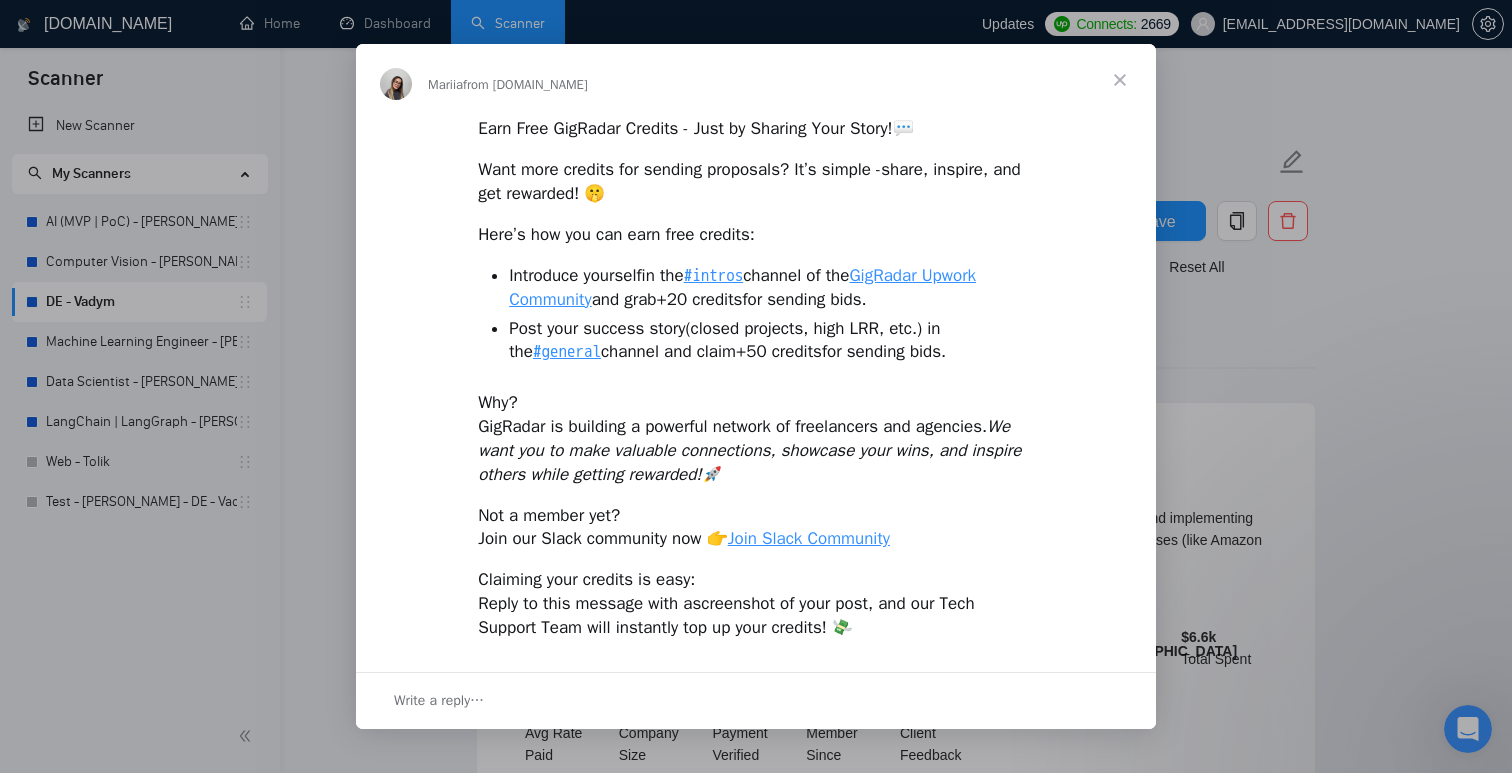 click at bounding box center [1120, 80] 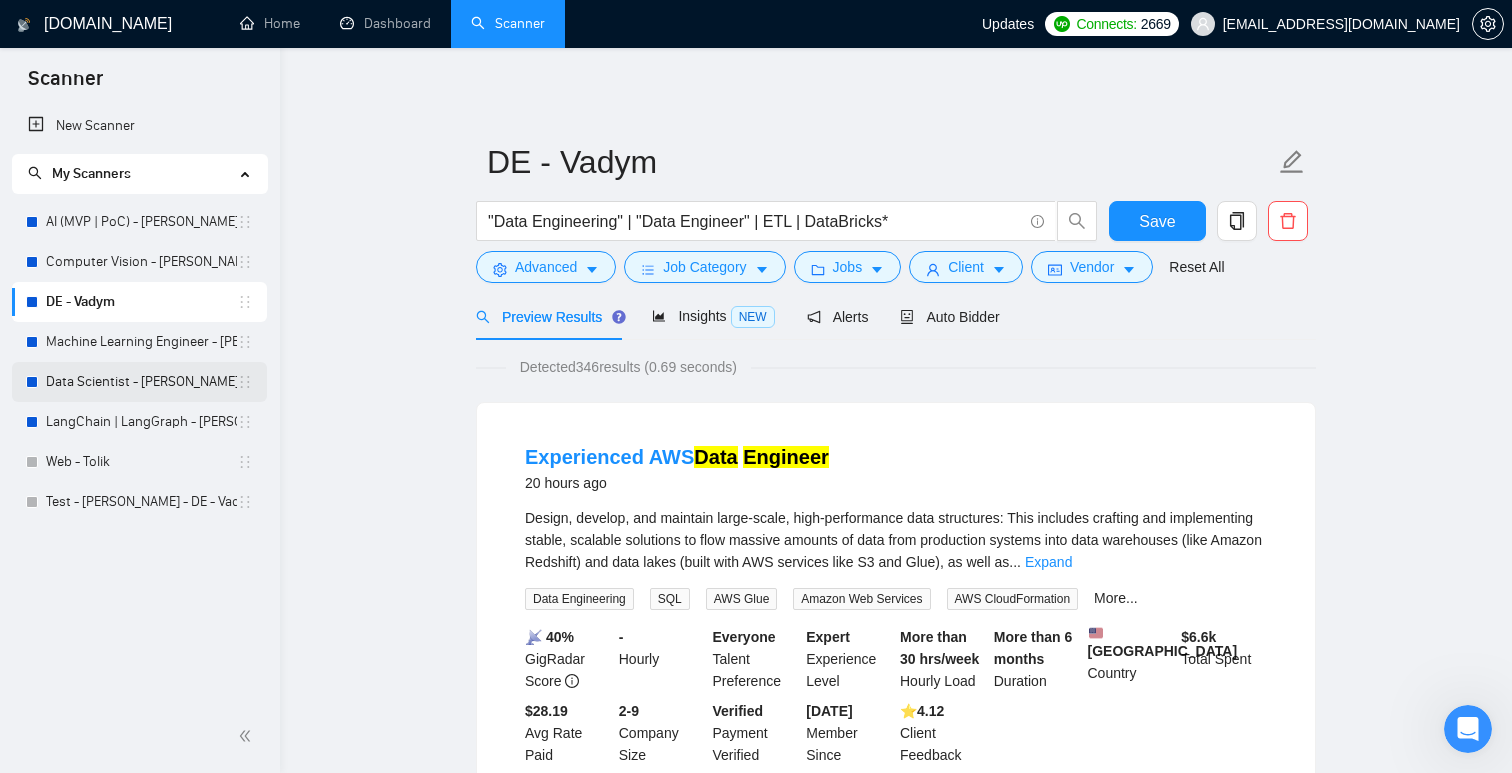 click on "Data Scientist - Viktoria" at bounding box center (141, 382) 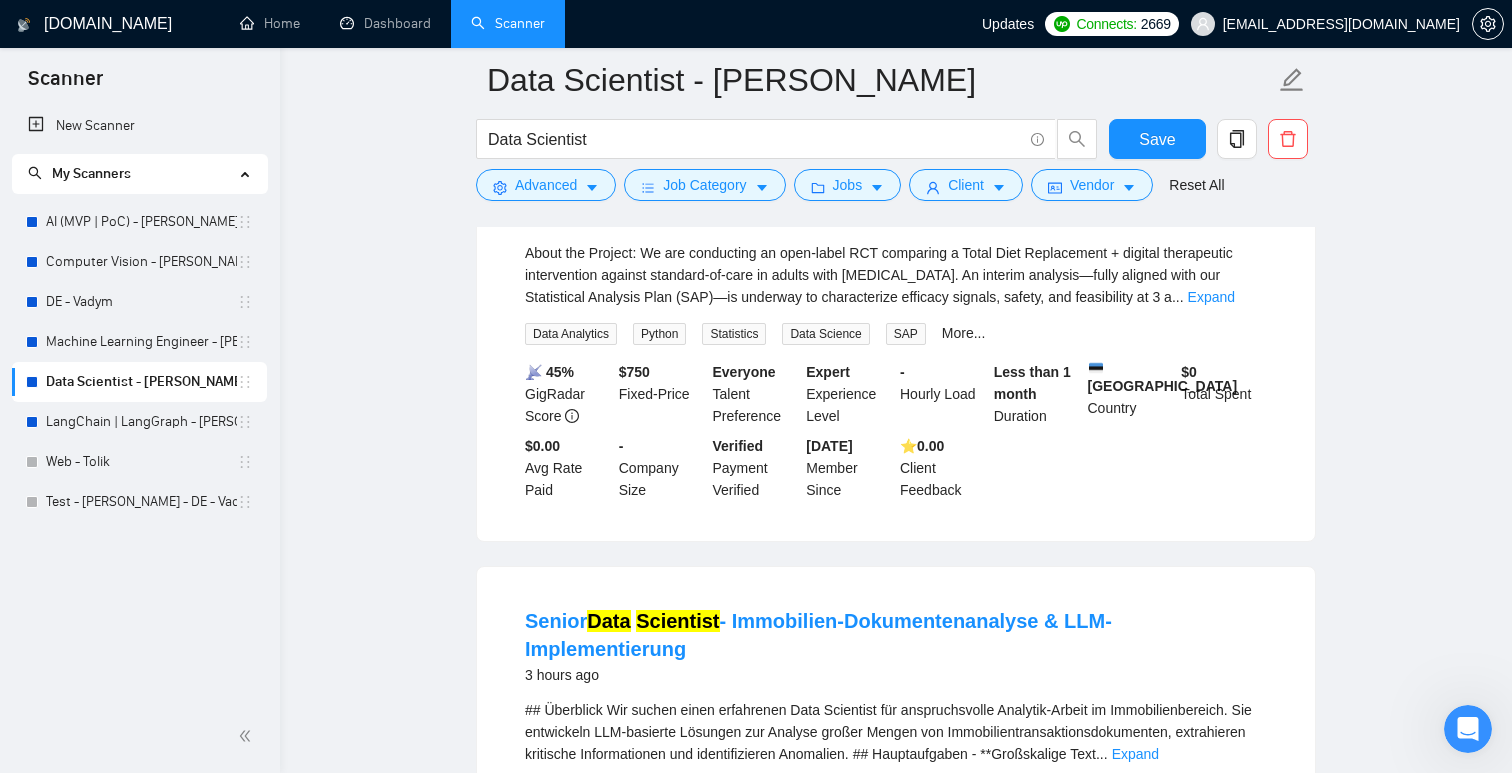 scroll, scrollTop: 0, scrollLeft: 0, axis: both 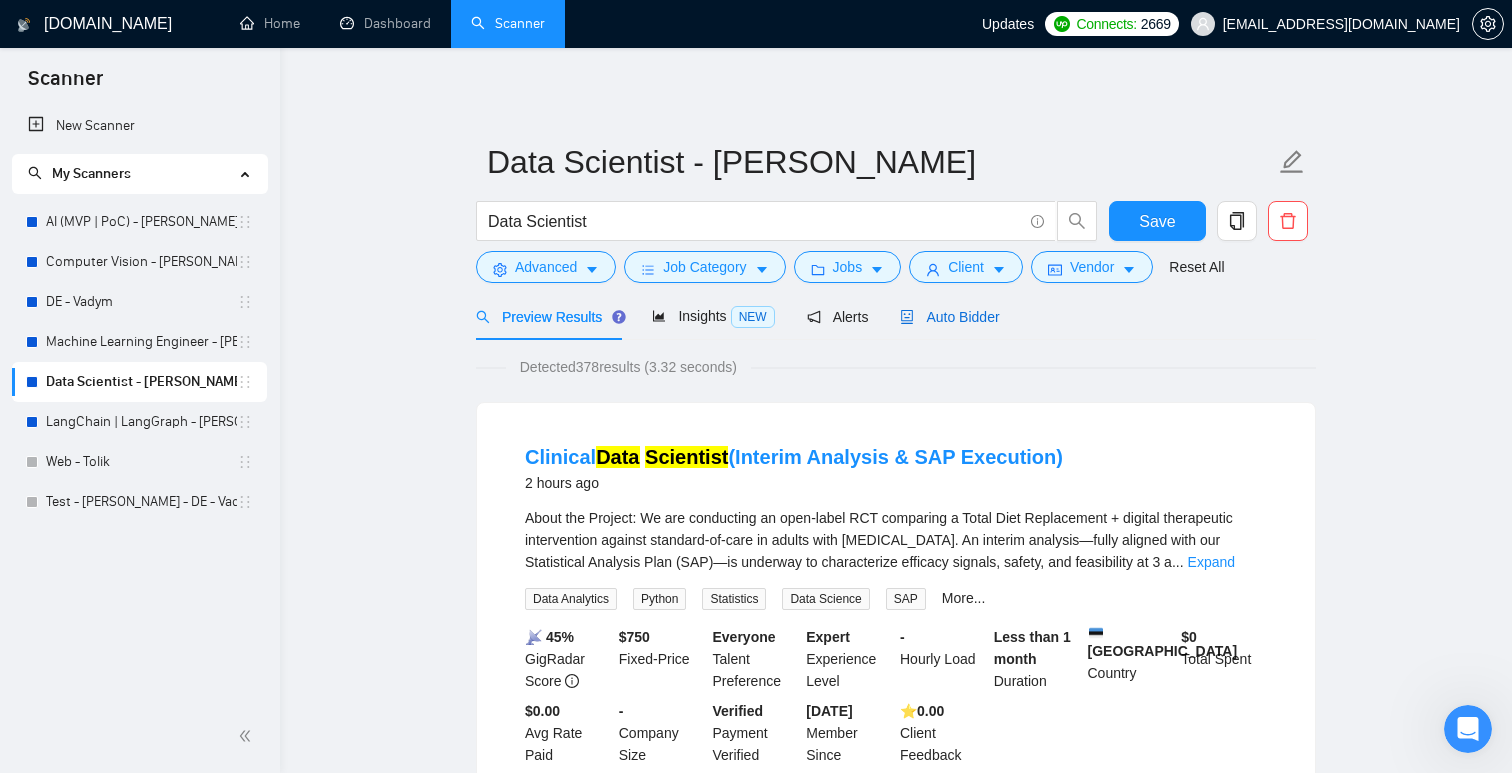 click on "Auto Bidder" at bounding box center (949, 317) 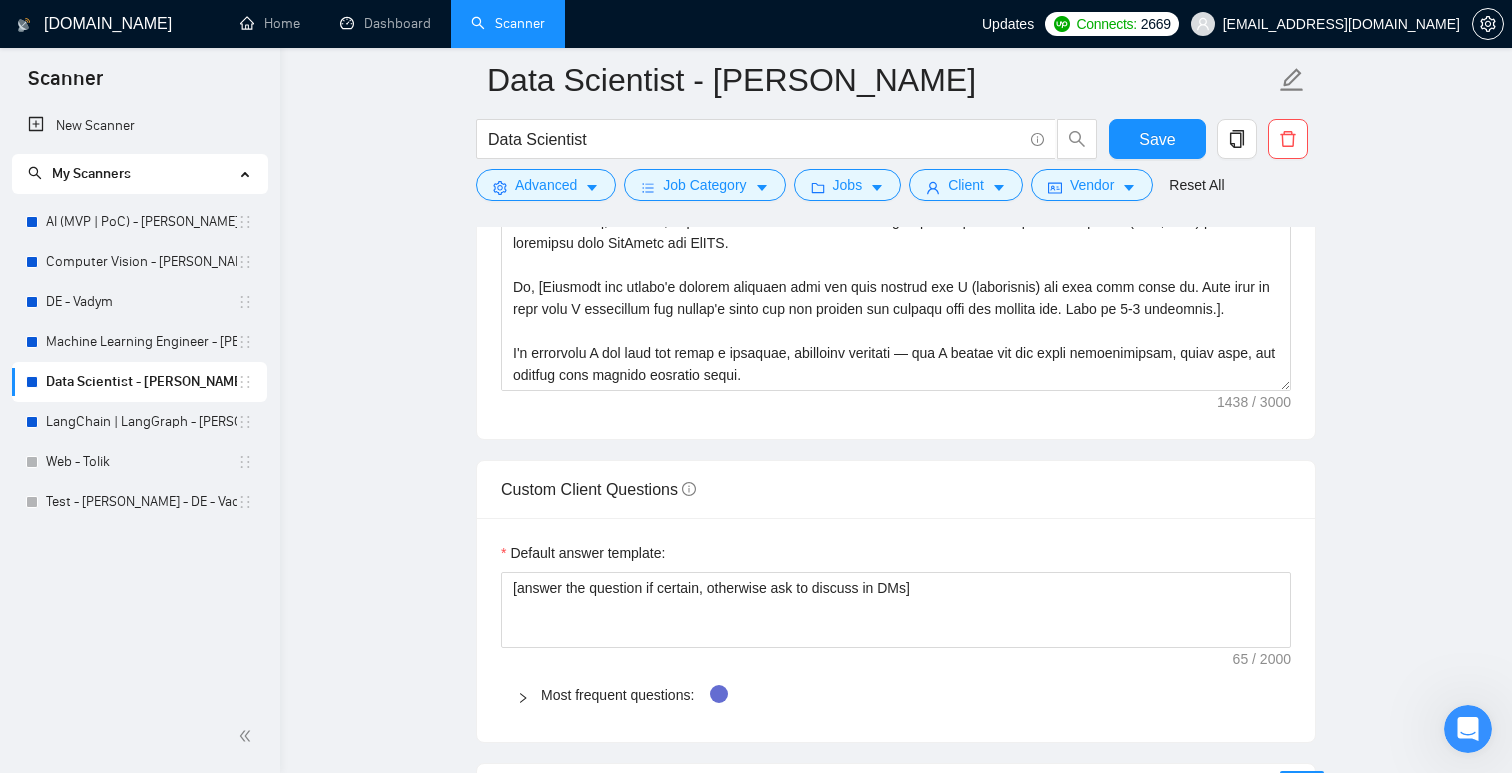 scroll, scrollTop: 2084, scrollLeft: 0, axis: vertical 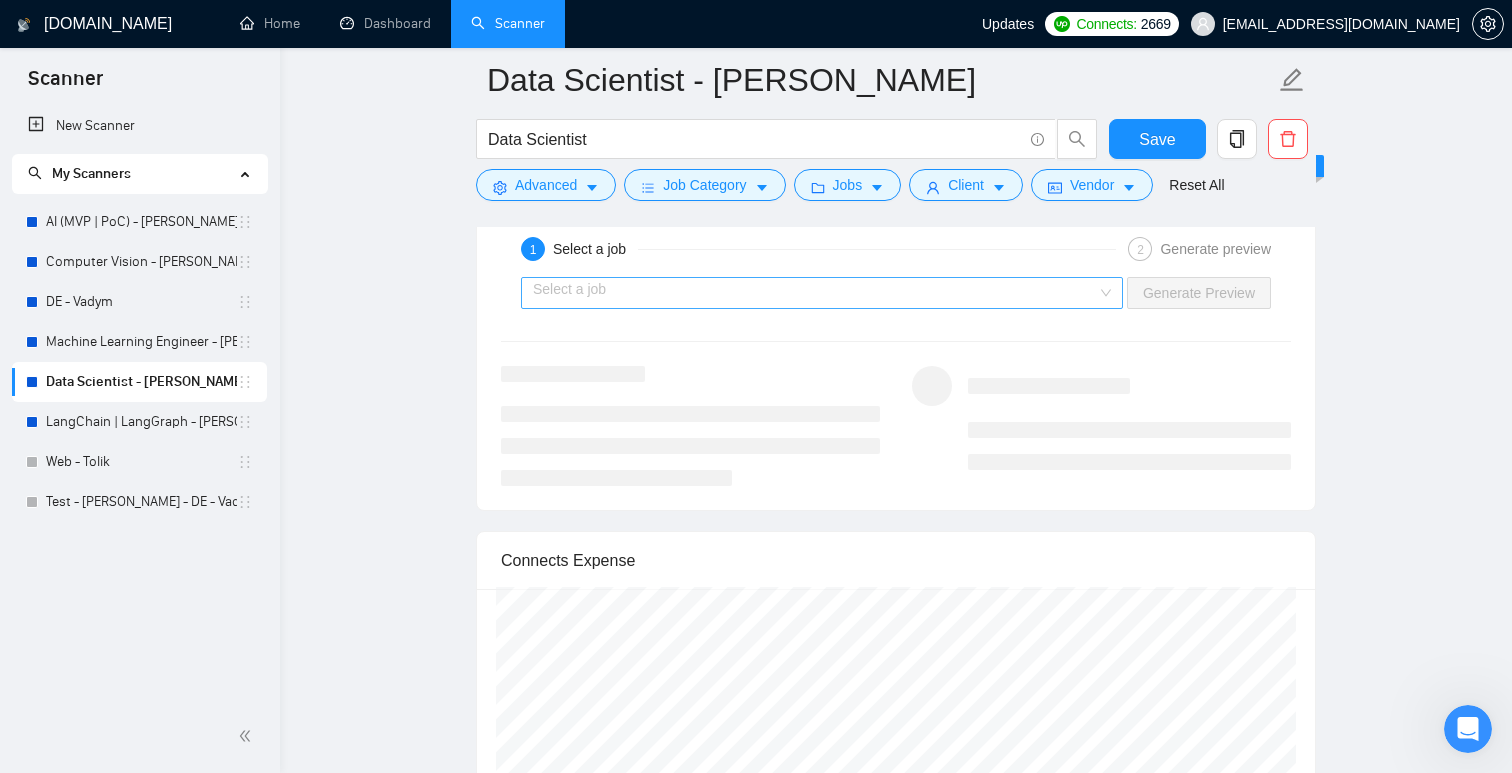 click at bounding box center [815, 293] 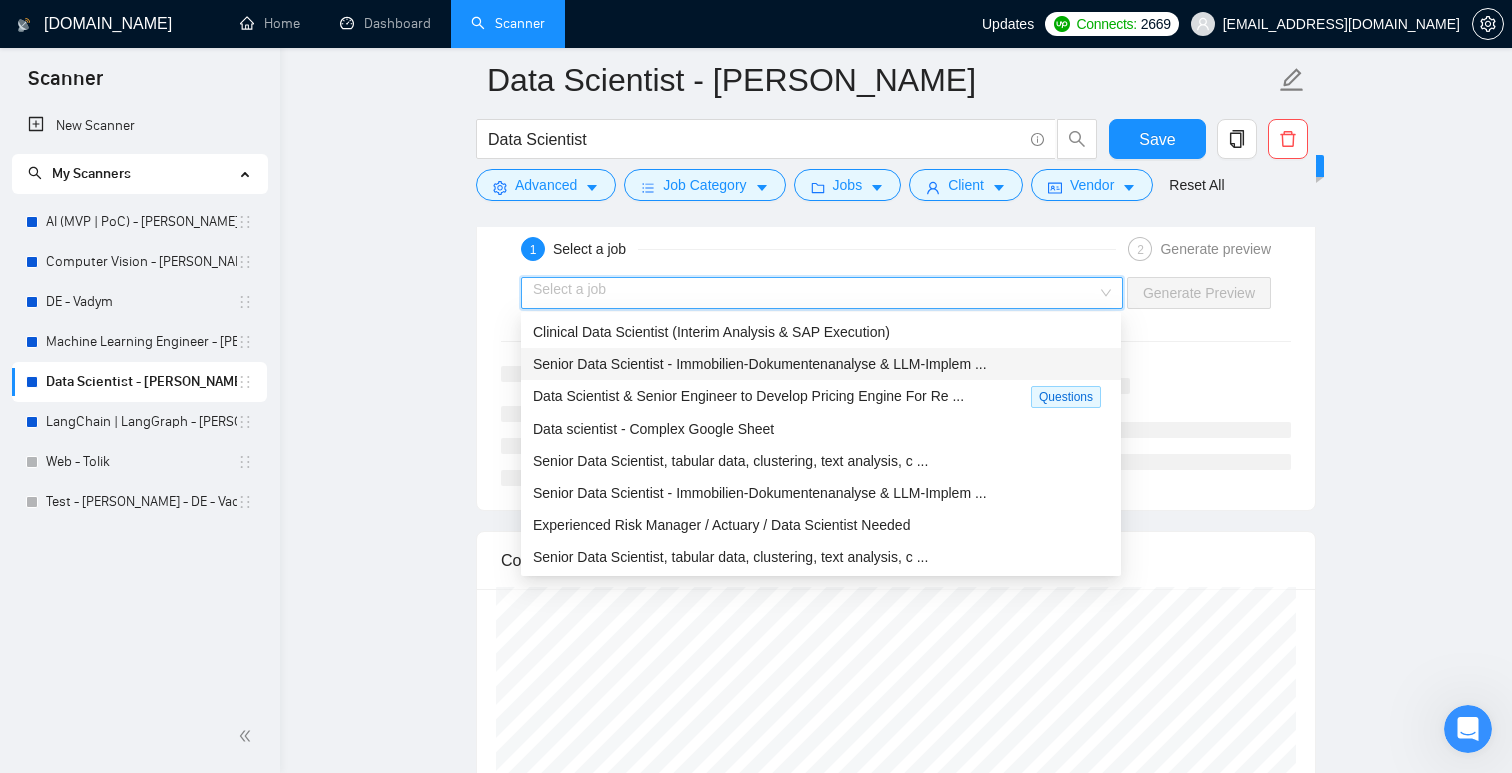 click on "Senior Data Scientist - Immobilien-Dokumentenanalyse & LLM-Implem ..." at bounding box center [821, 364] 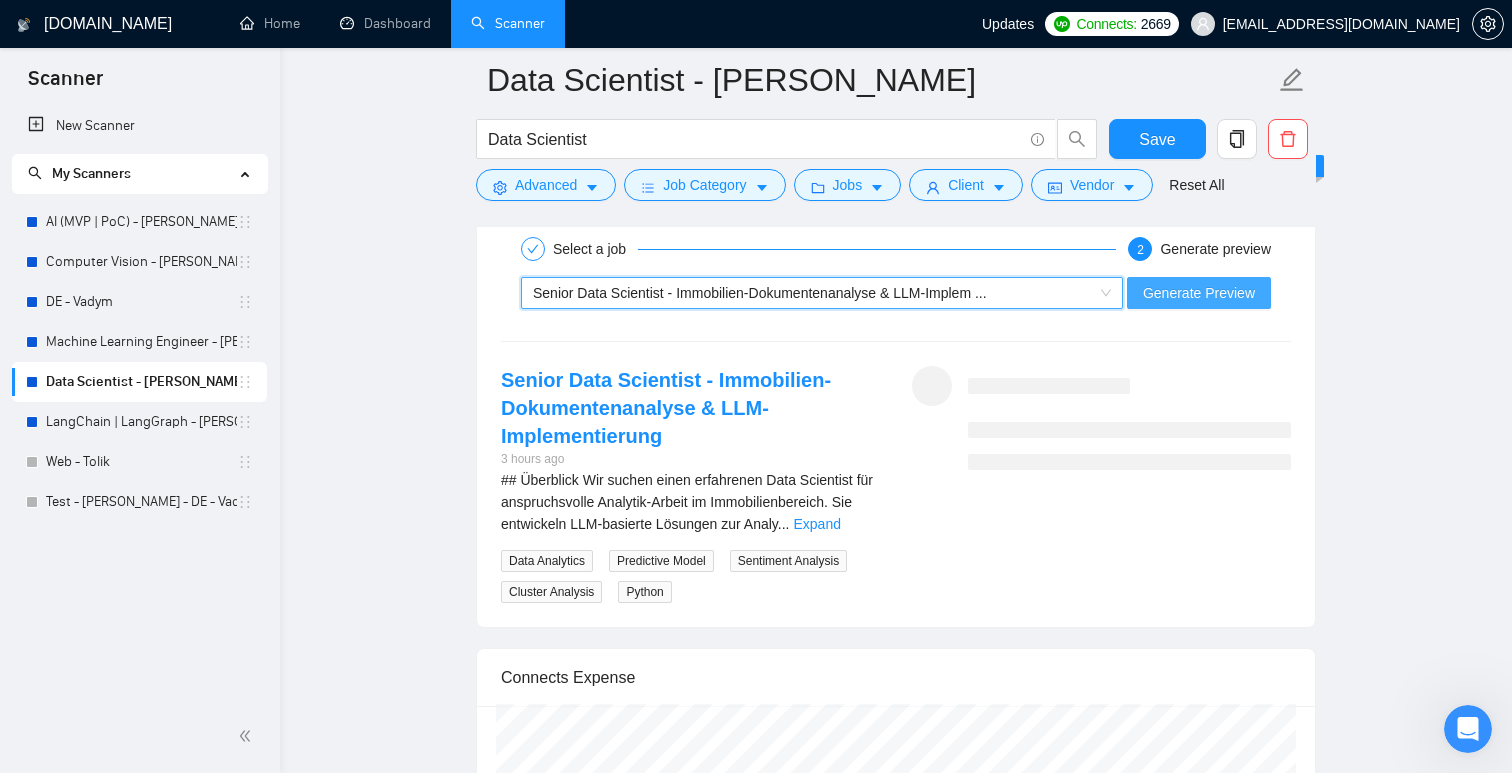 click on "Generate Preview" at bounding box center [1199, 293] 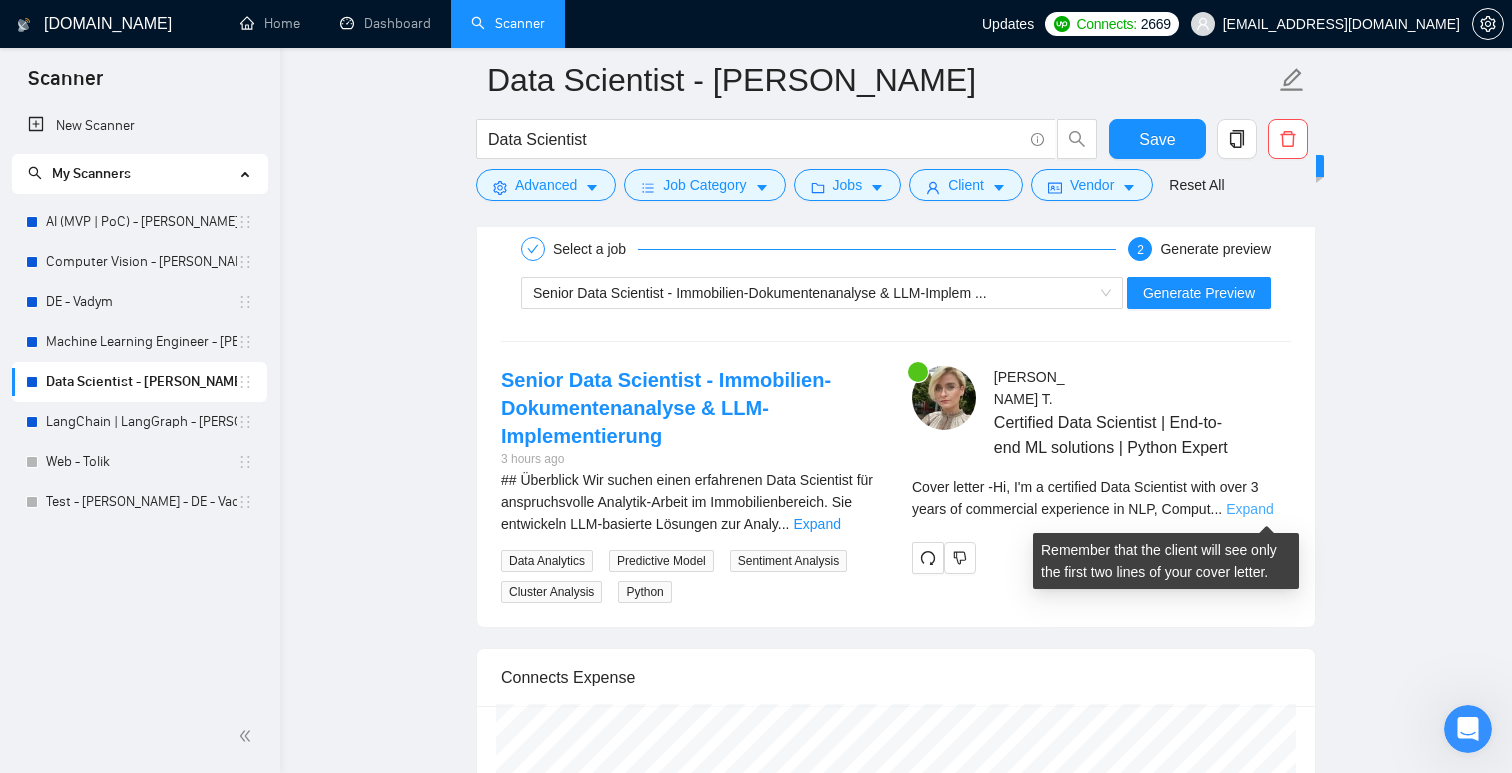 click on "Expand" at bounding box center (1249, 509) 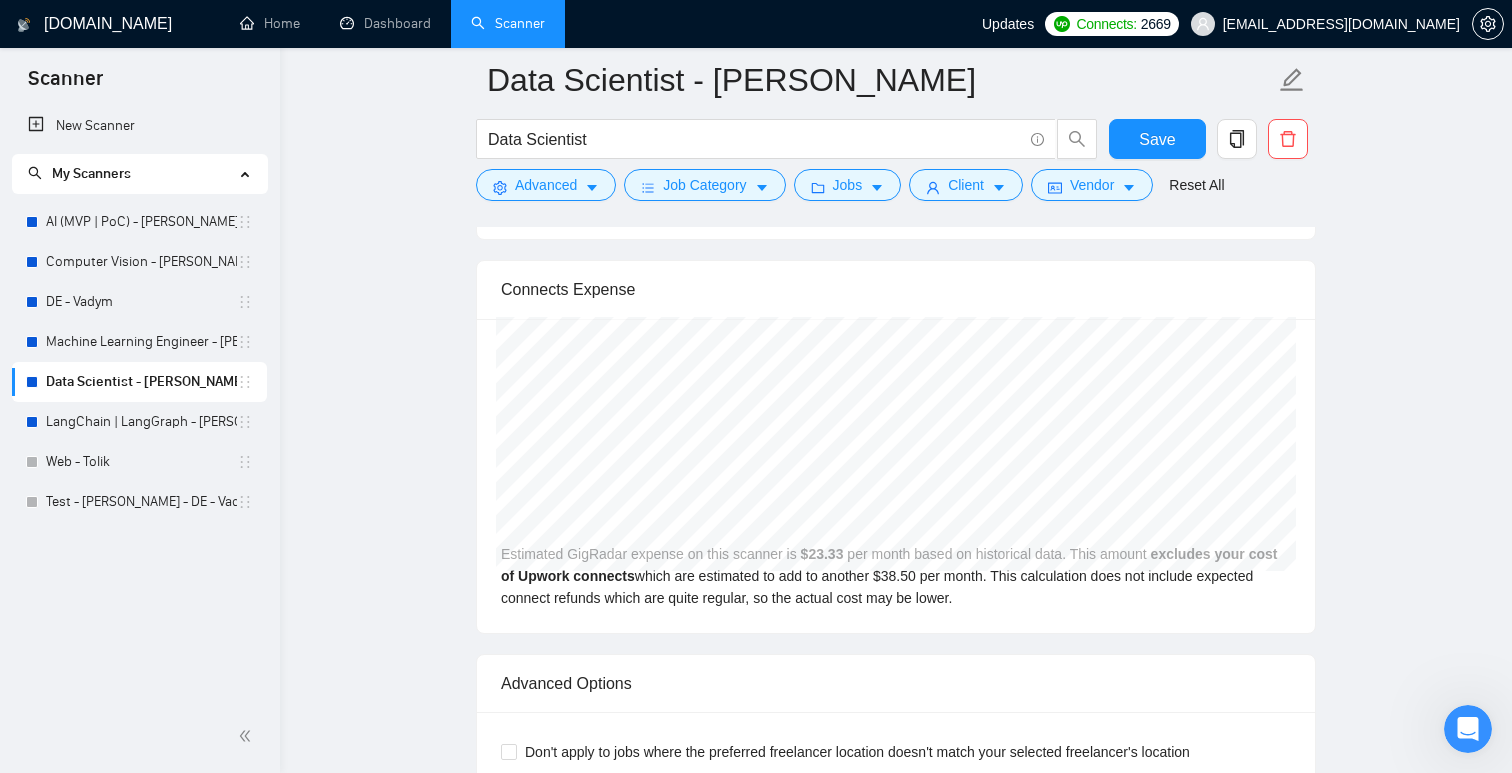 scroll, scrollTop: 4789, scrollLeft: 0, axis: vertical 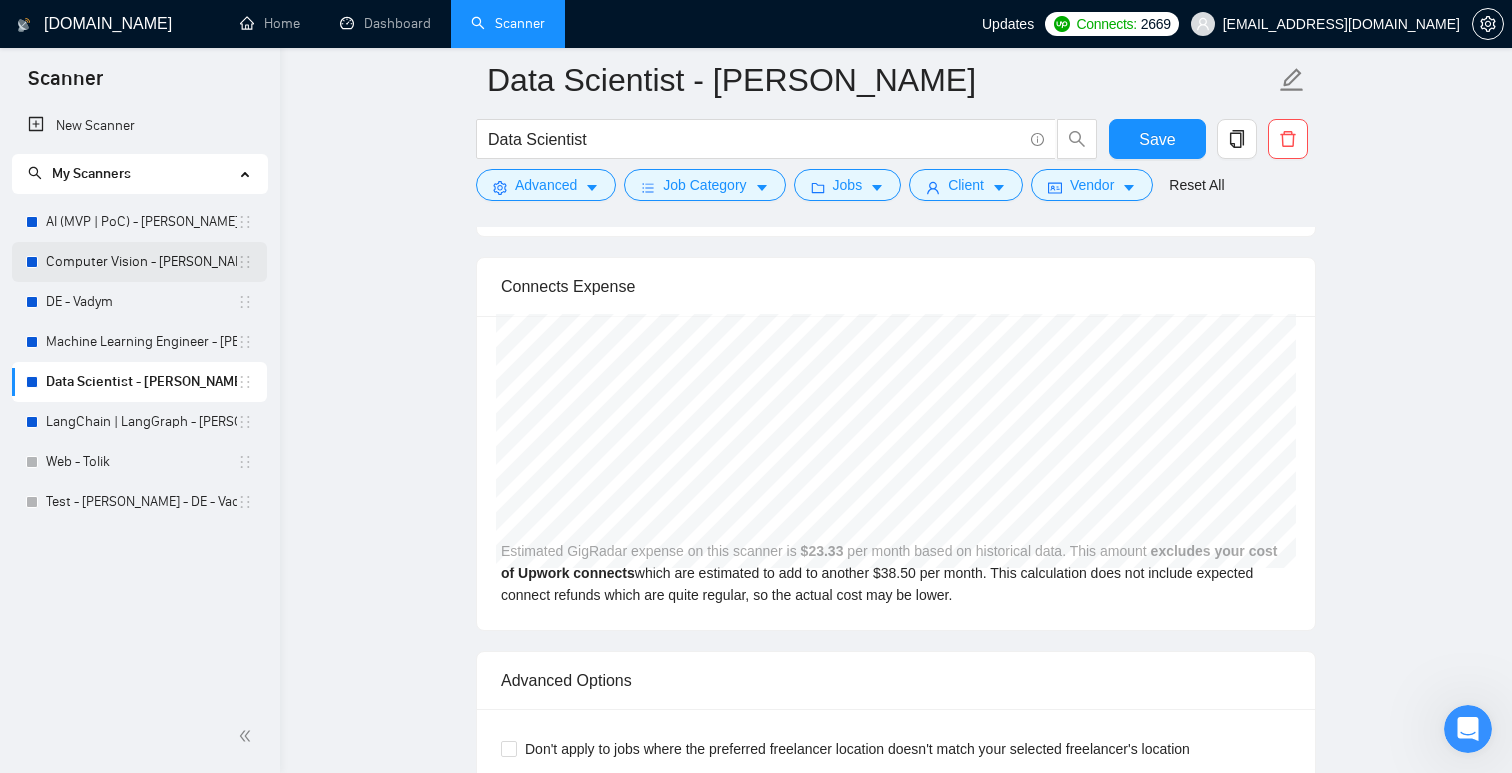 click on "Computer Vision - Vlad" at bounding box center (141, 262) 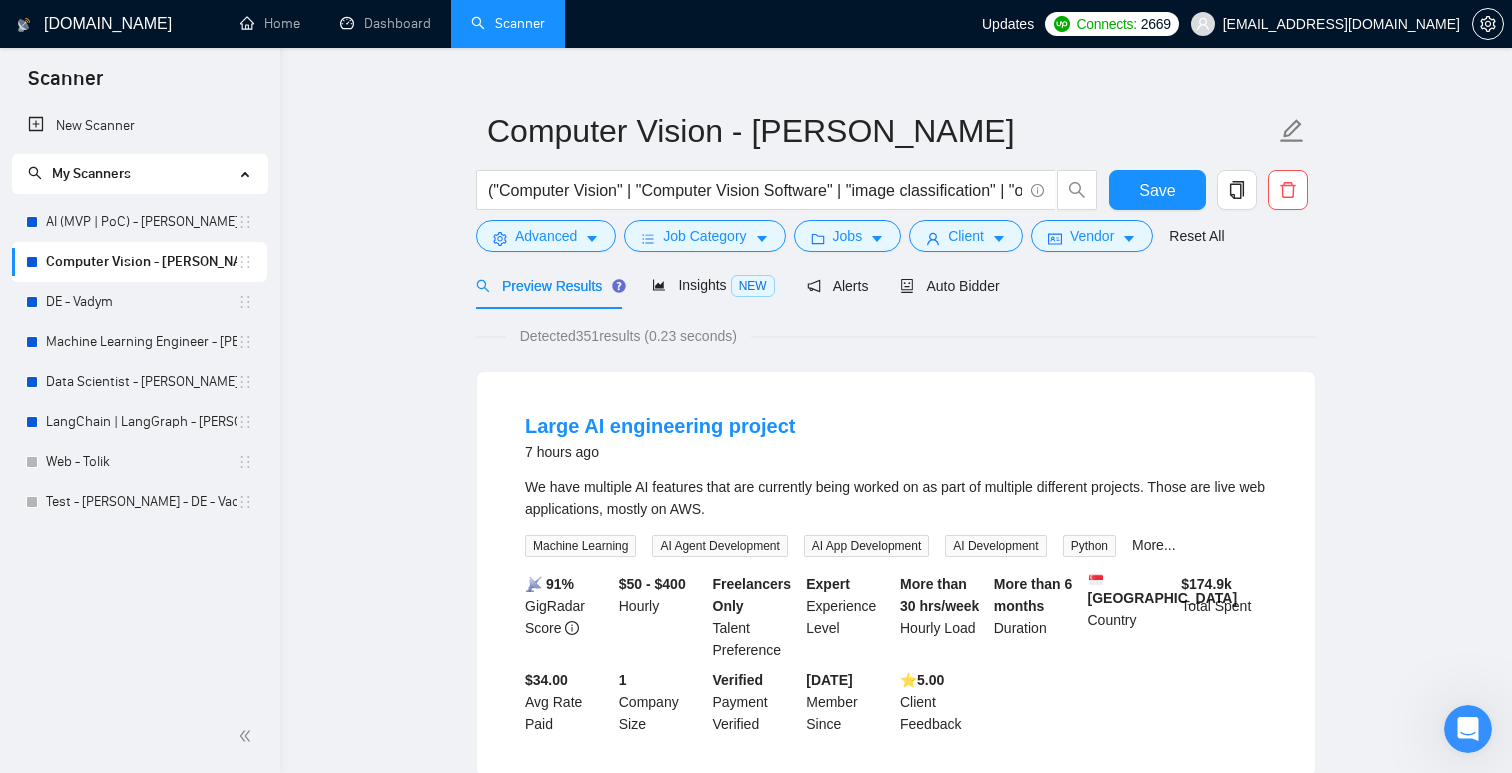 scroll, scrollTop: 4, scrollLeft: 0, axis: vertical 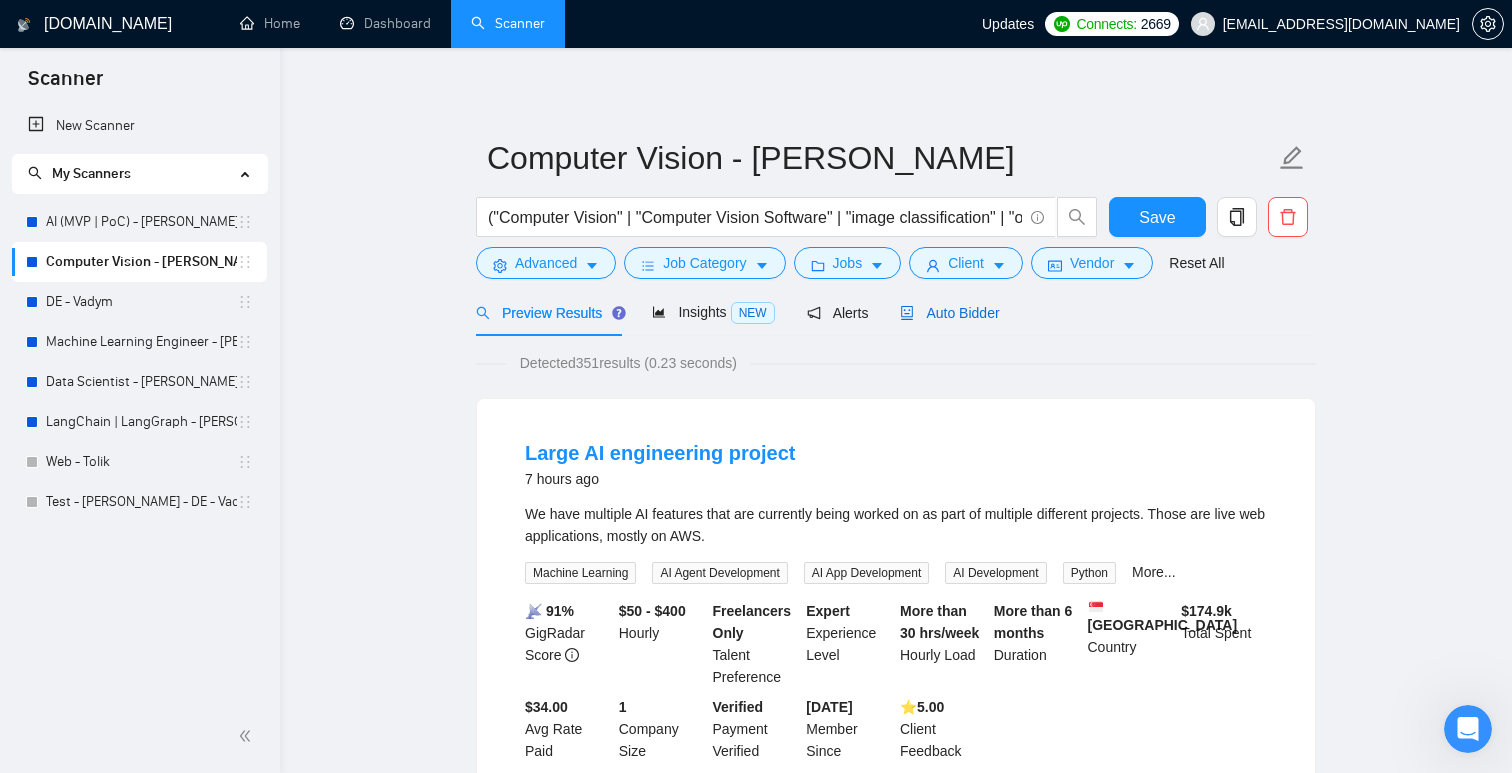 click on "Auto Bidder" at bounding box center [949, 313] 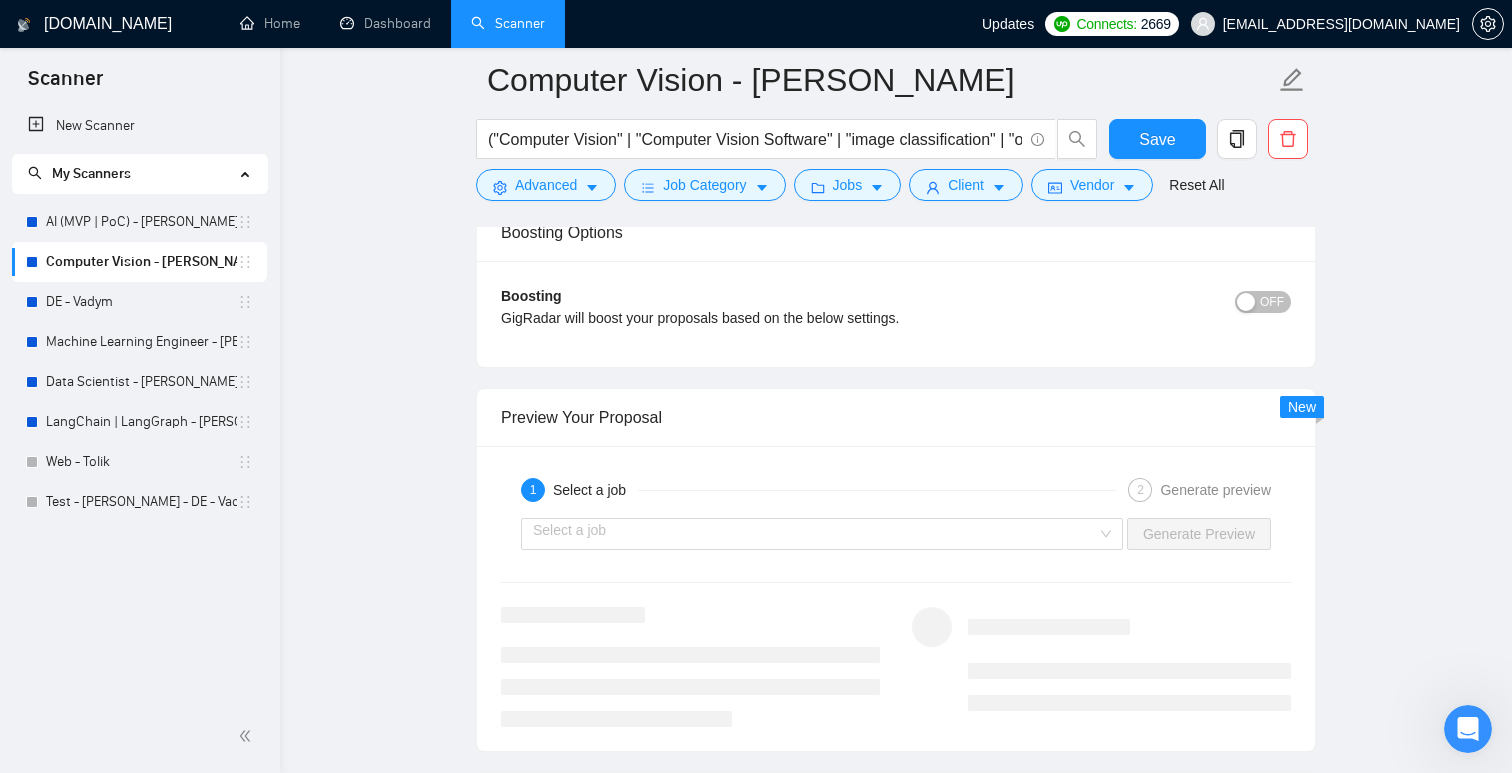 scroll, scrollTop: 3097, scrollLeft: 0, axis: vertical 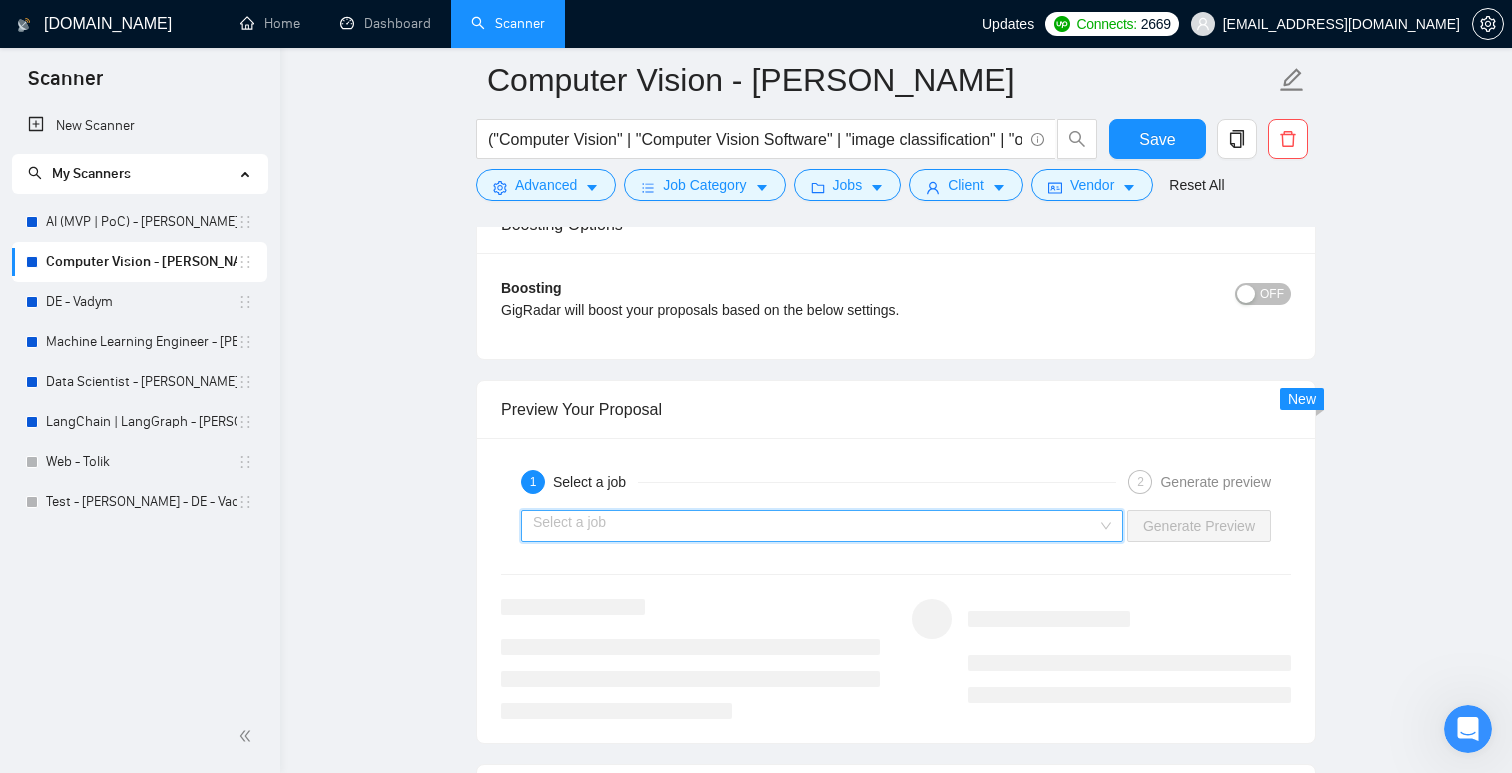 click at bounding box center (815, 526) 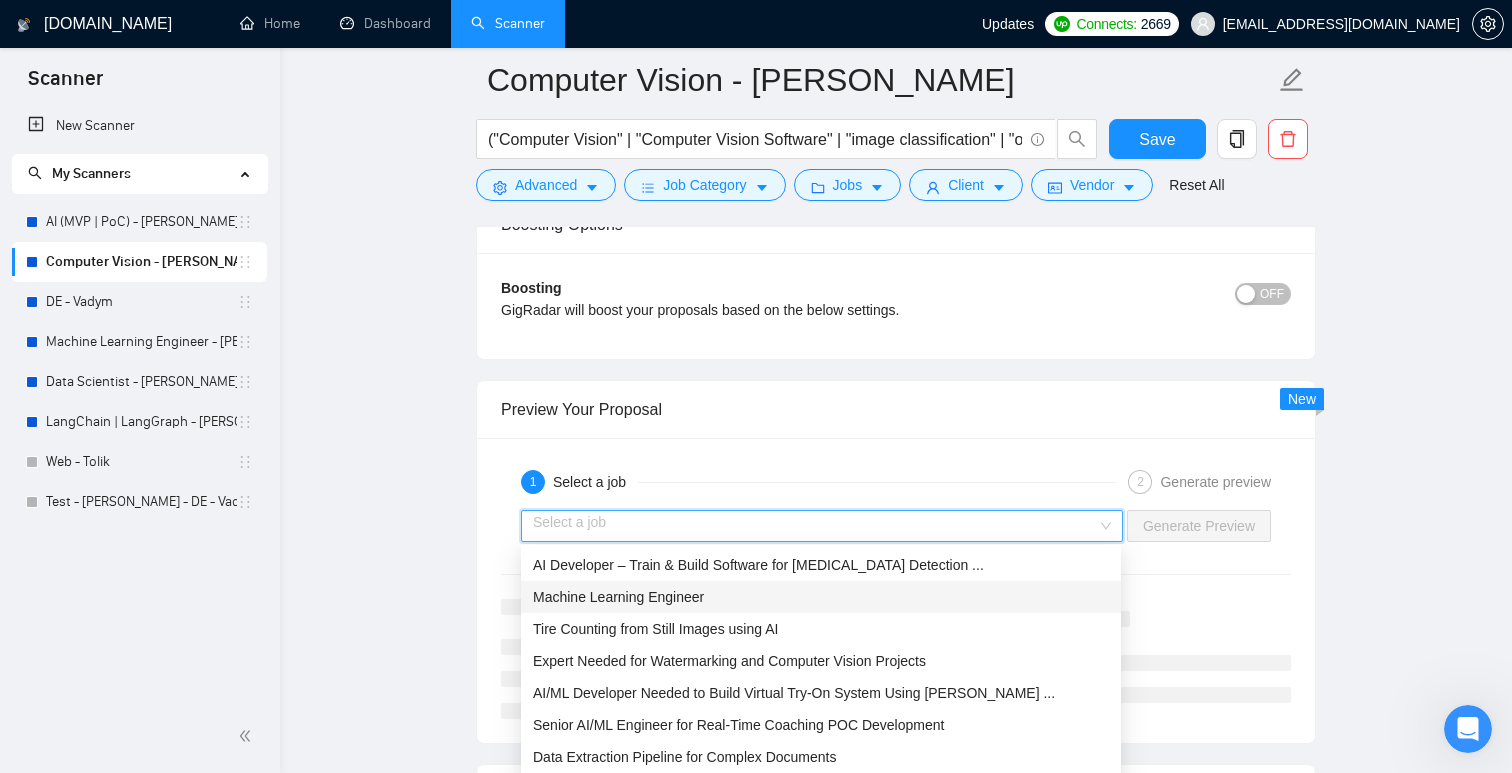 scroll, scrollTop: 62, scrollLeft: 0, axis: vertical 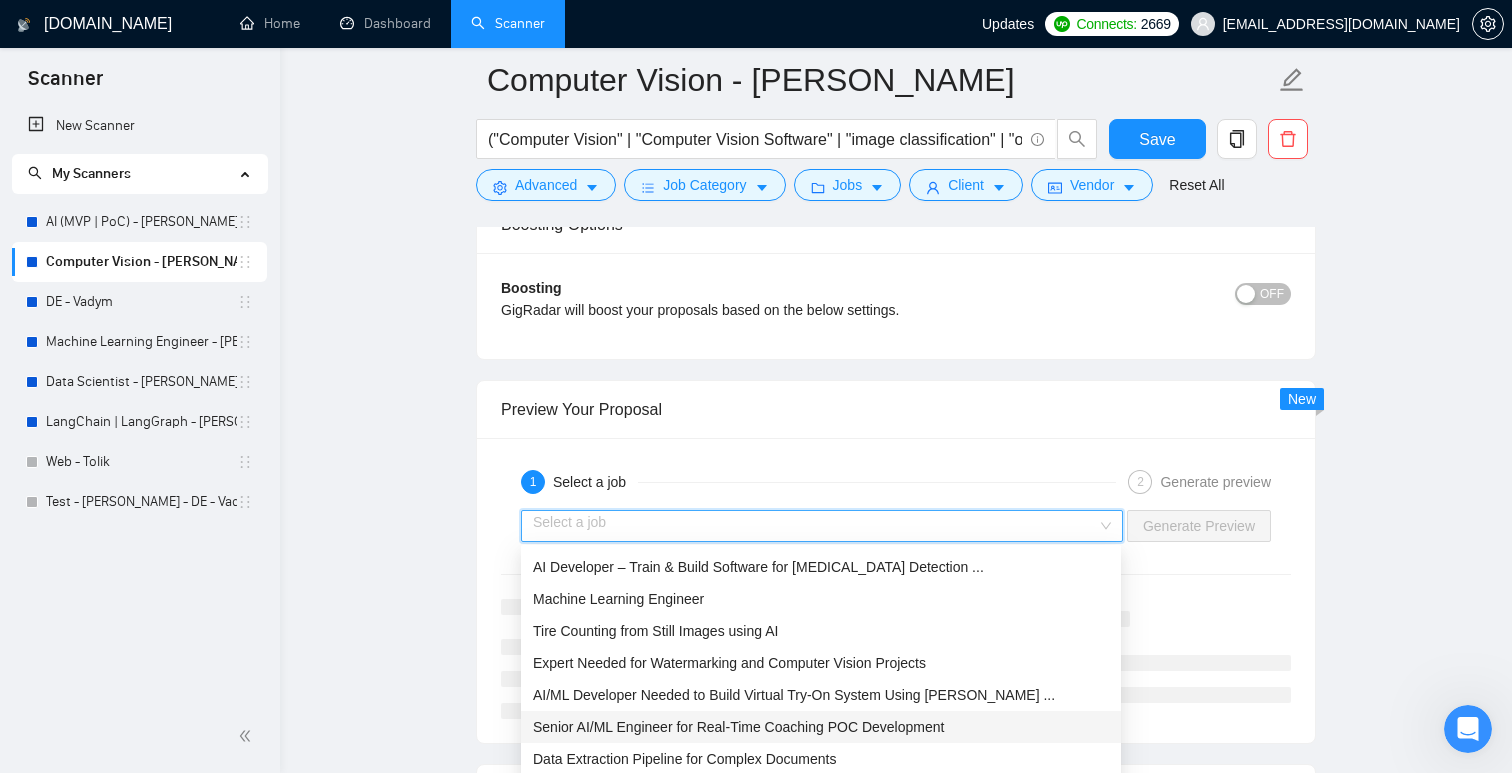 click on "Senior AI/ML Engineer for Real-Time Coaching POC Development" at bounding box center (821, 727) 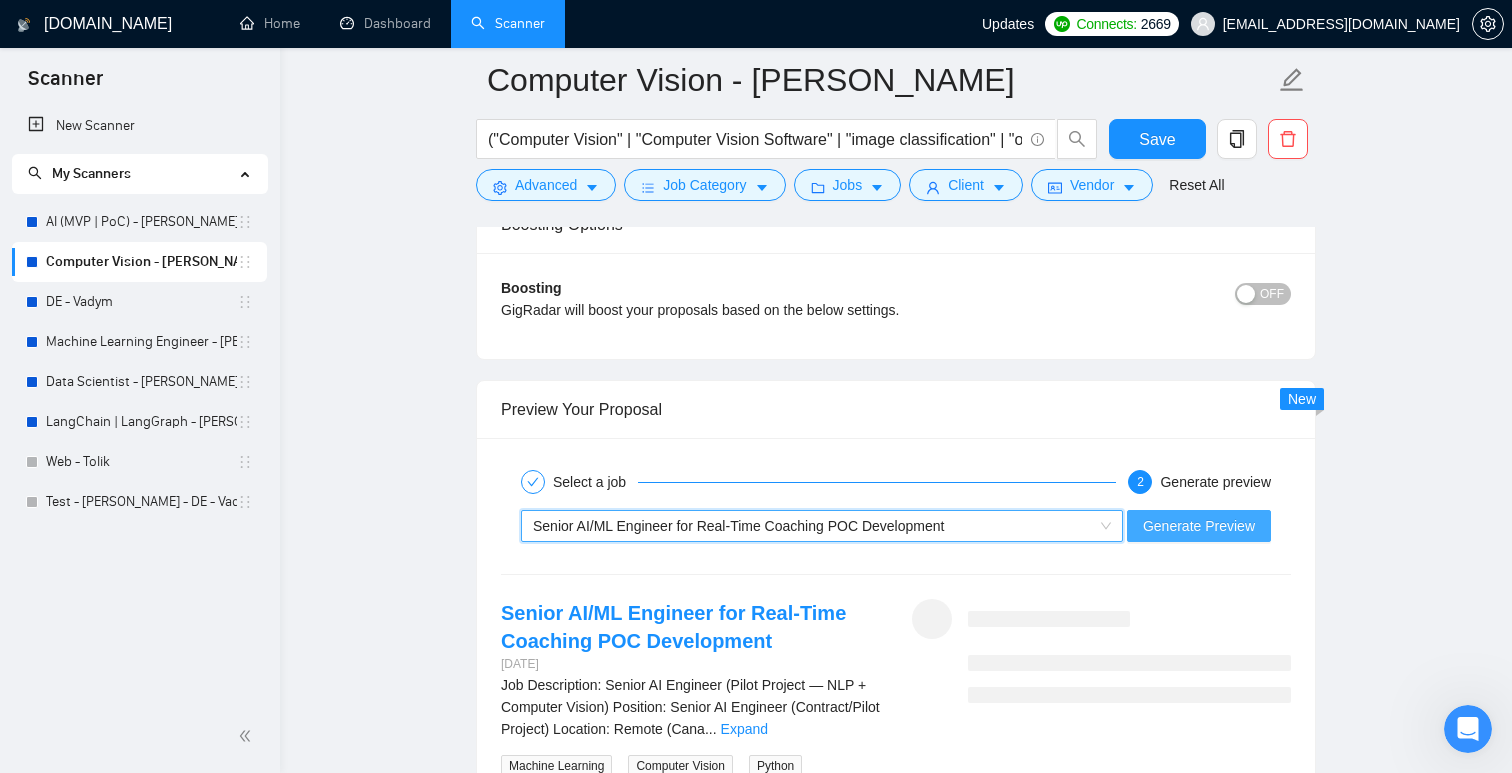 click on "Generate Preview" at bounding box center [1199, 526] 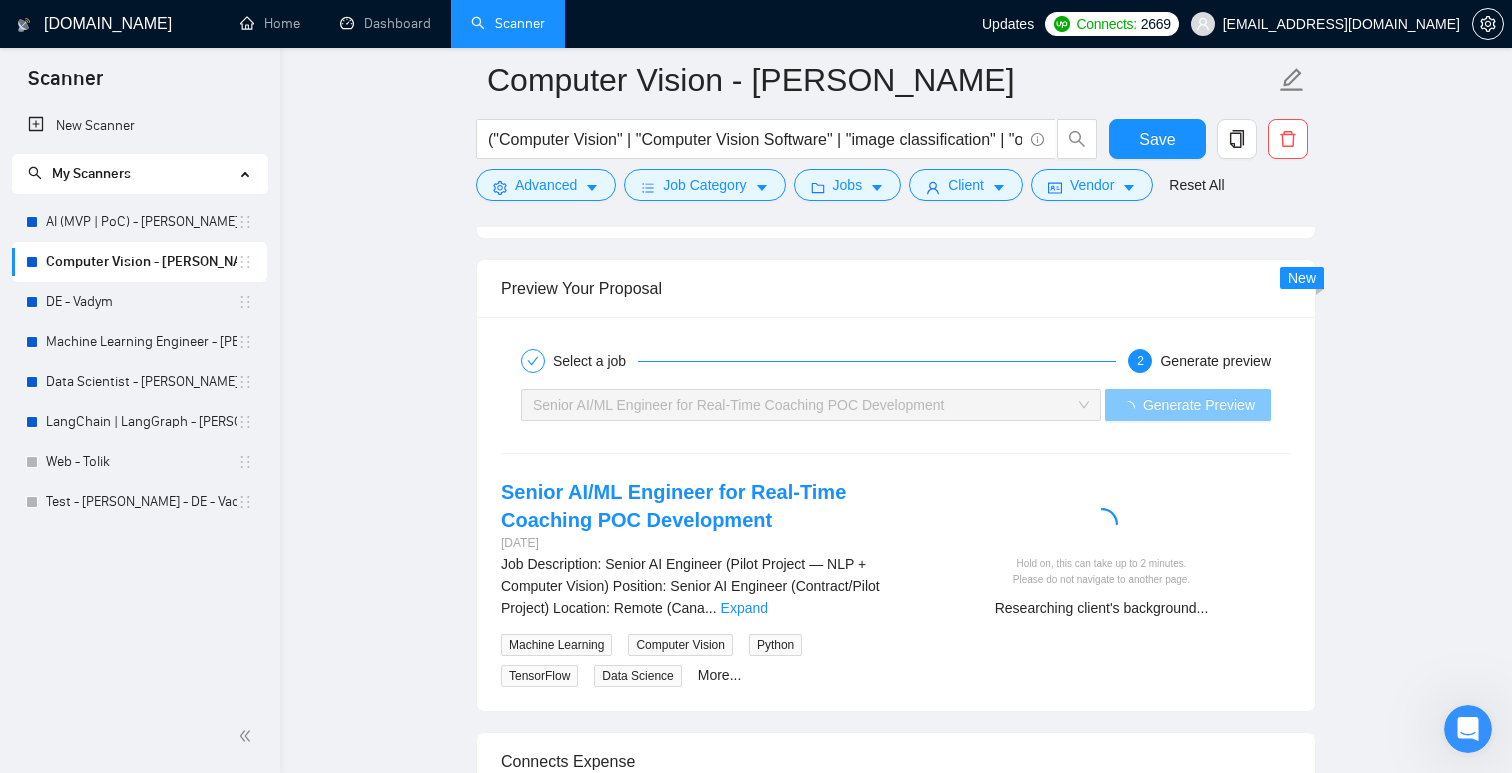 scroll, scrollTop: 3196, scrollLeft: 0, axis: vertical 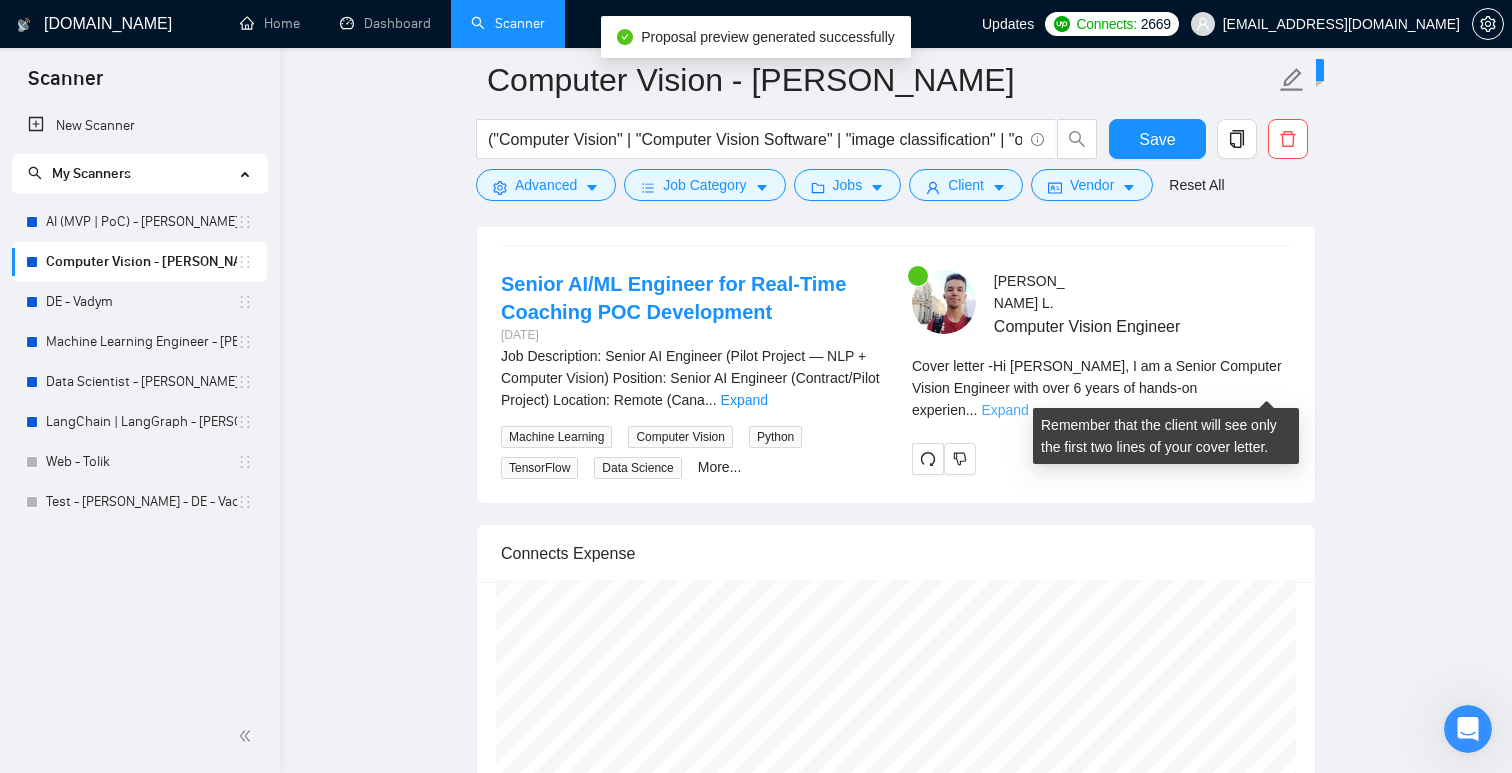 click on "Expand" at bounding box center [1004, 410] 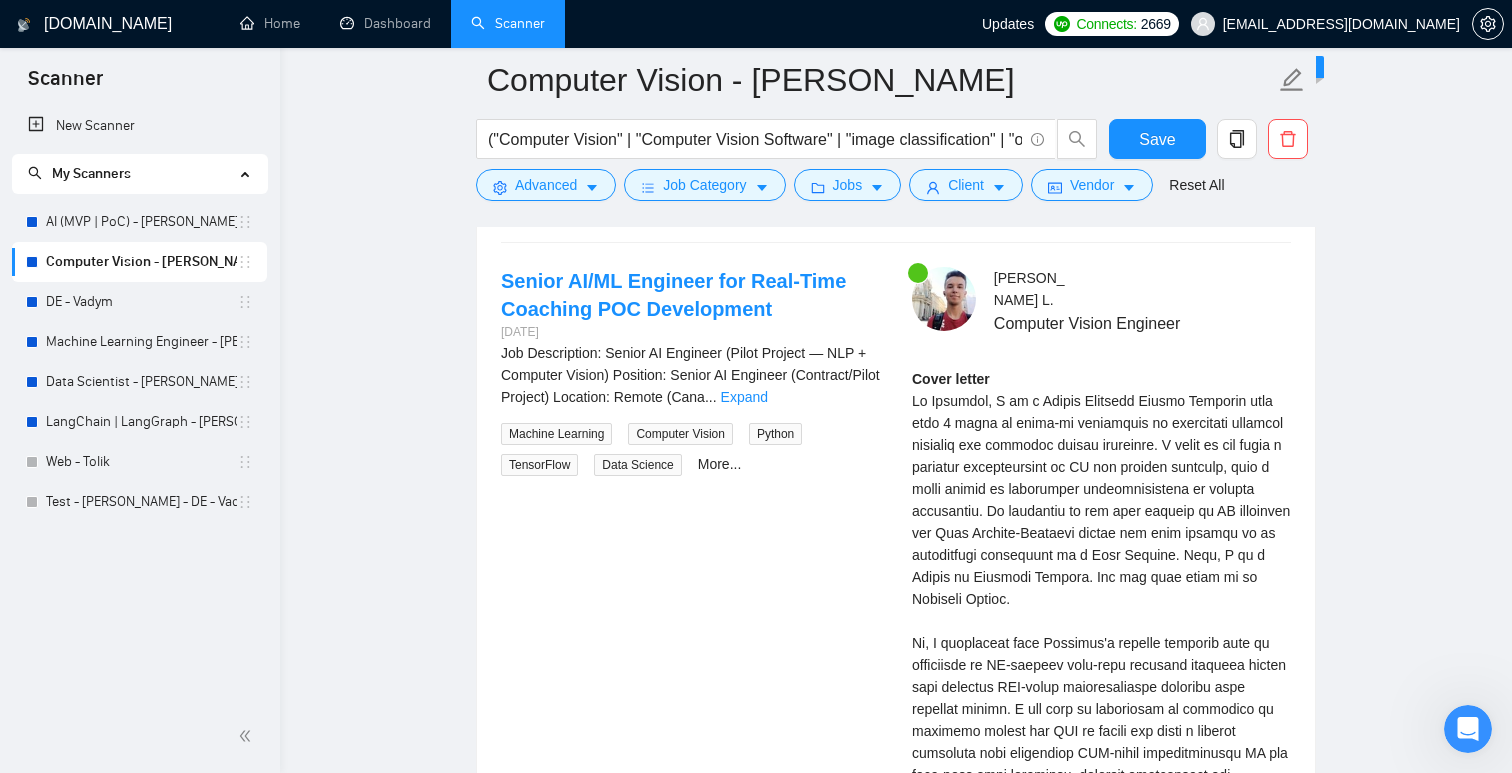 scroll, scrollTop: 3413, scrollLeft: 0, axis: vertical 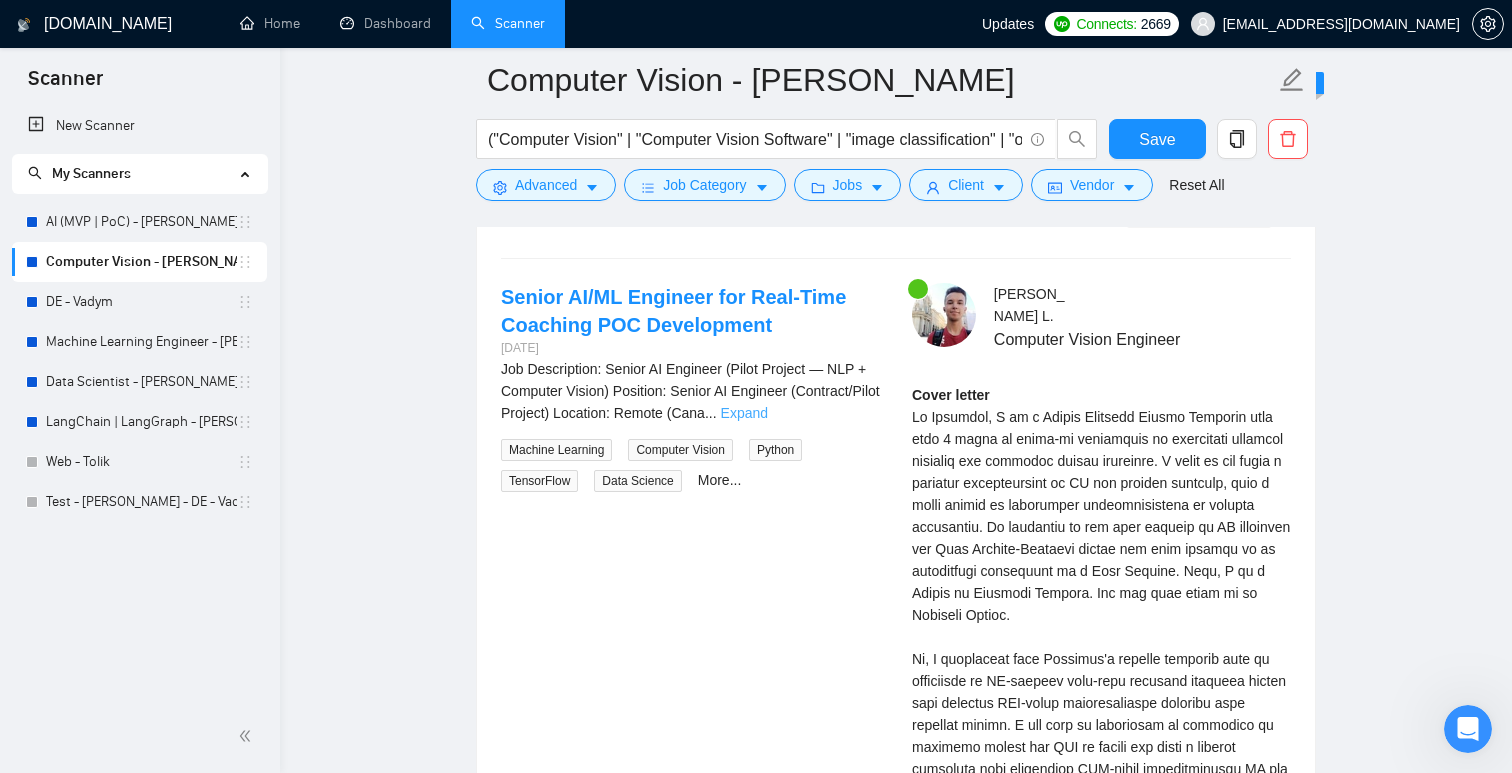 click on "Expand" at bounding box center [744, 413] 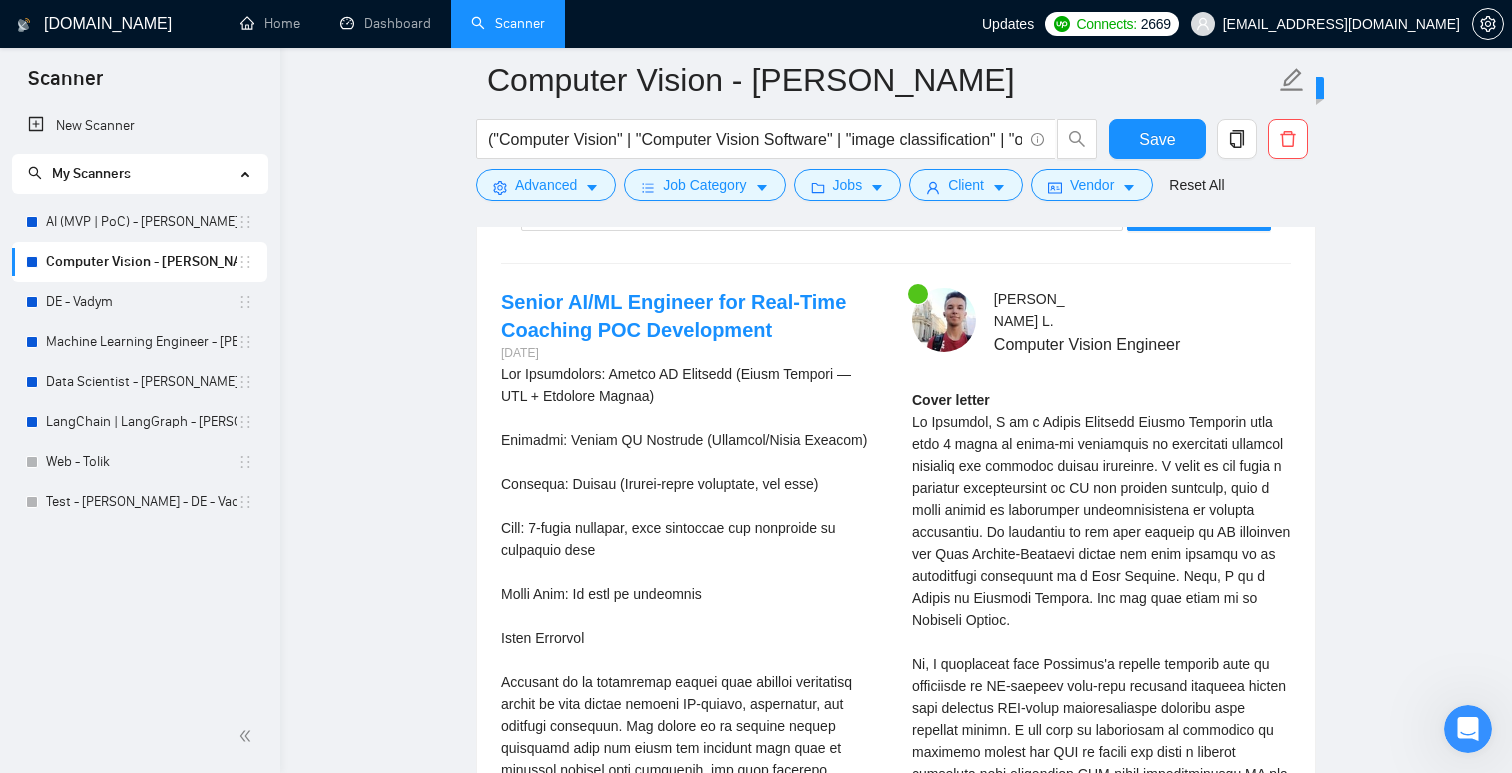 scroll, scrollTop: 3397, scrollLeft: 0, axis: vertical 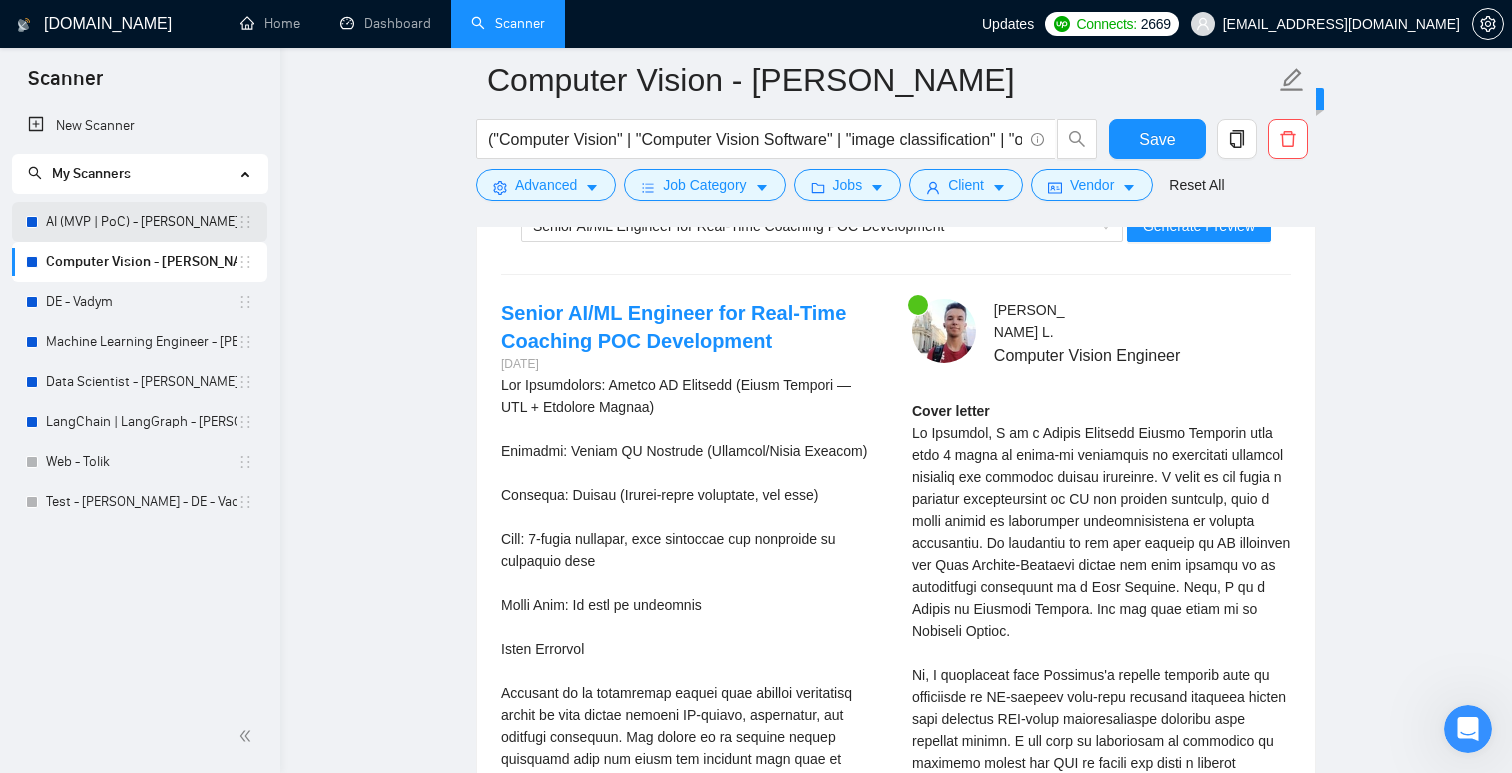 click on "AI (MVP | PoC) - Vitaliy" at bounding box center (141, 222) 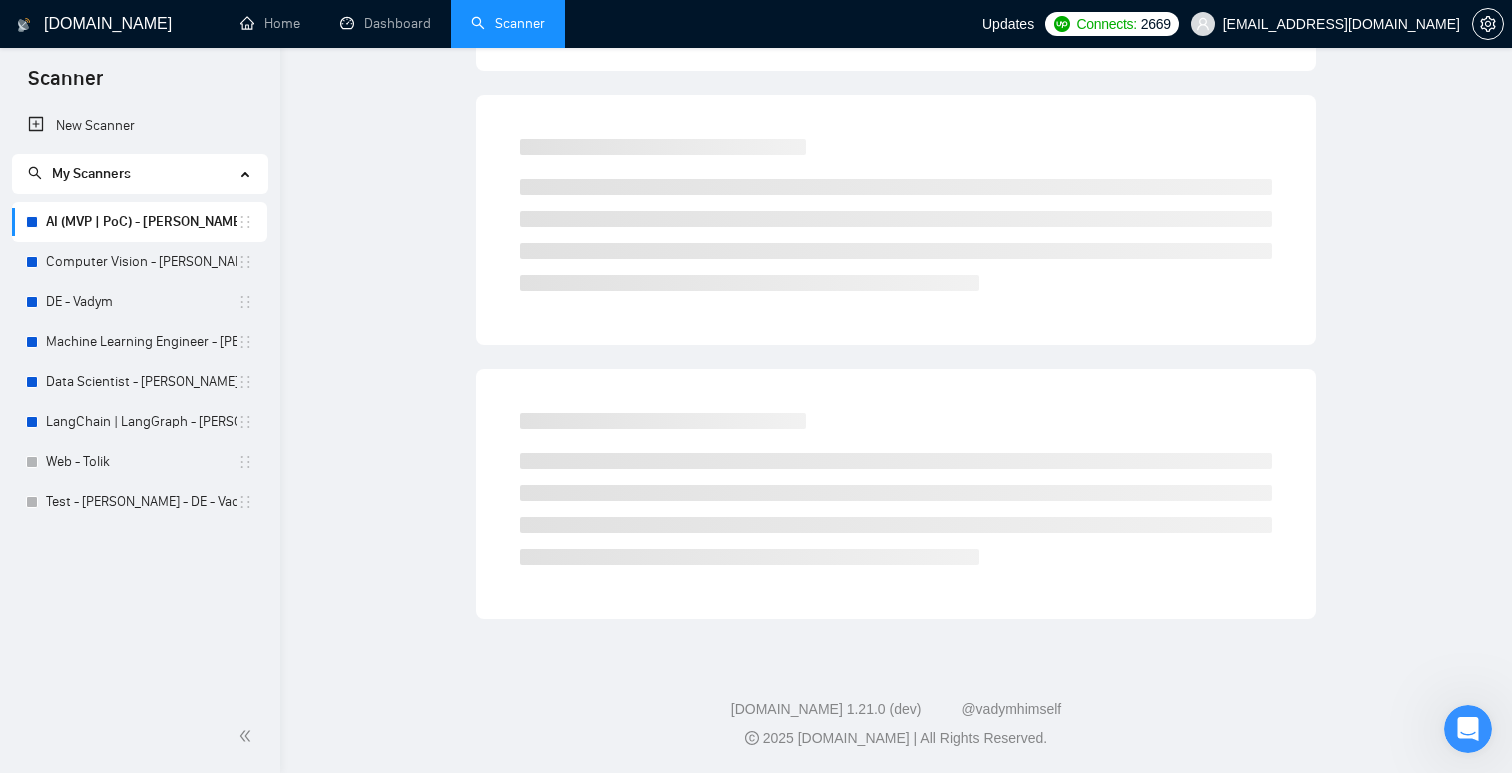 scroll, scrollTop: 0, scrollLeft: 0, axis: both 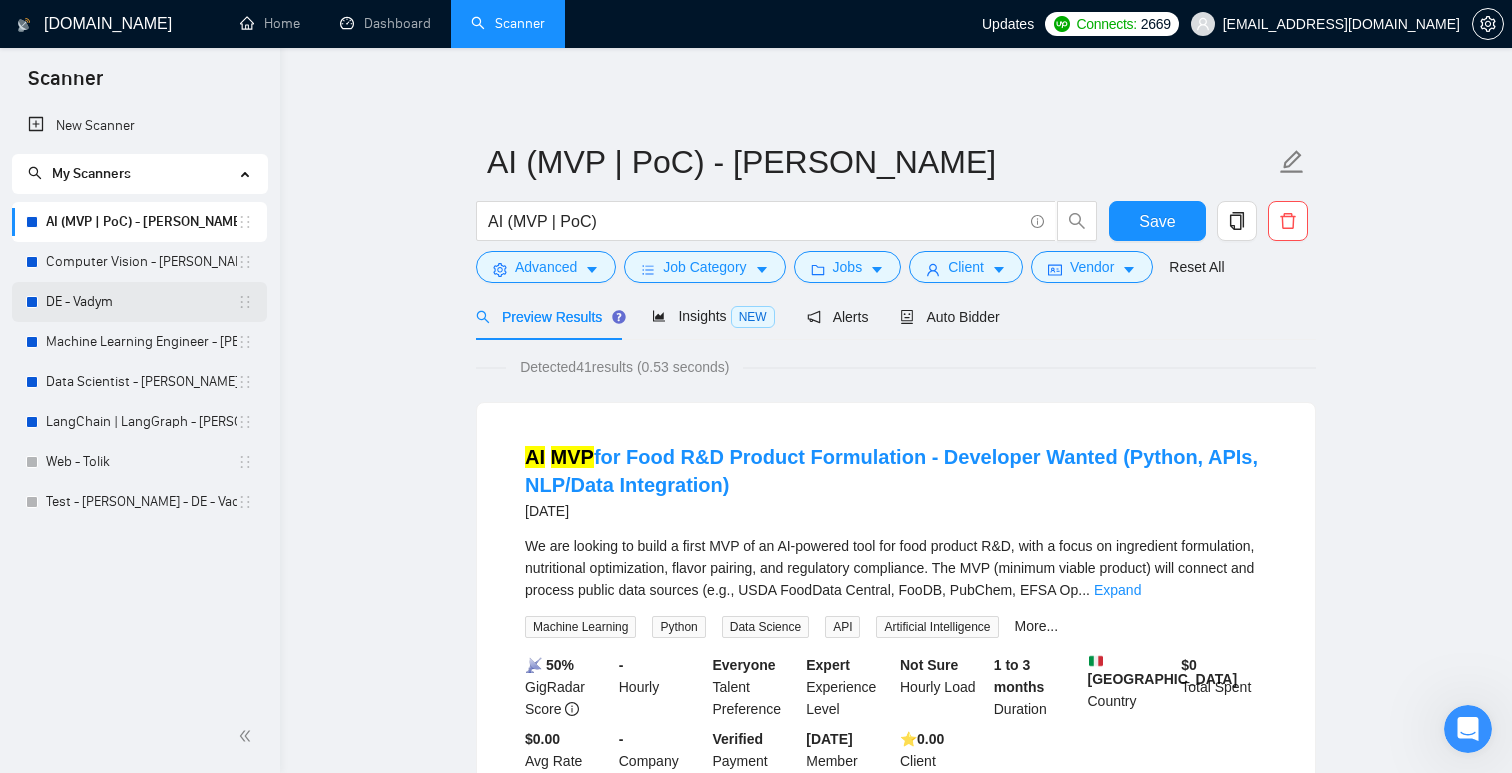 click on "DE - Vadym" at bounding box center (141, 302) 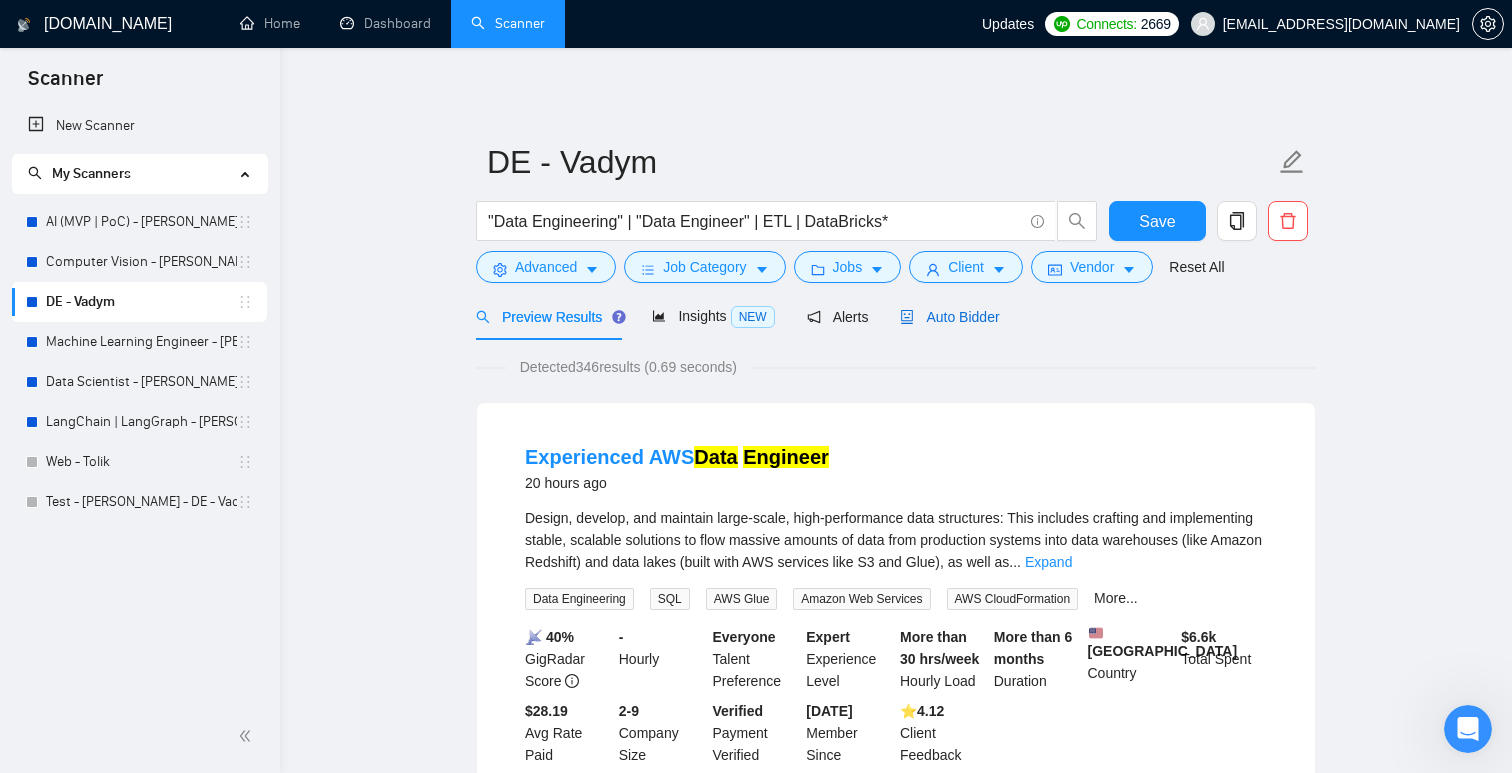 click on "Auto Bidder" at bounding box center [949, 317] 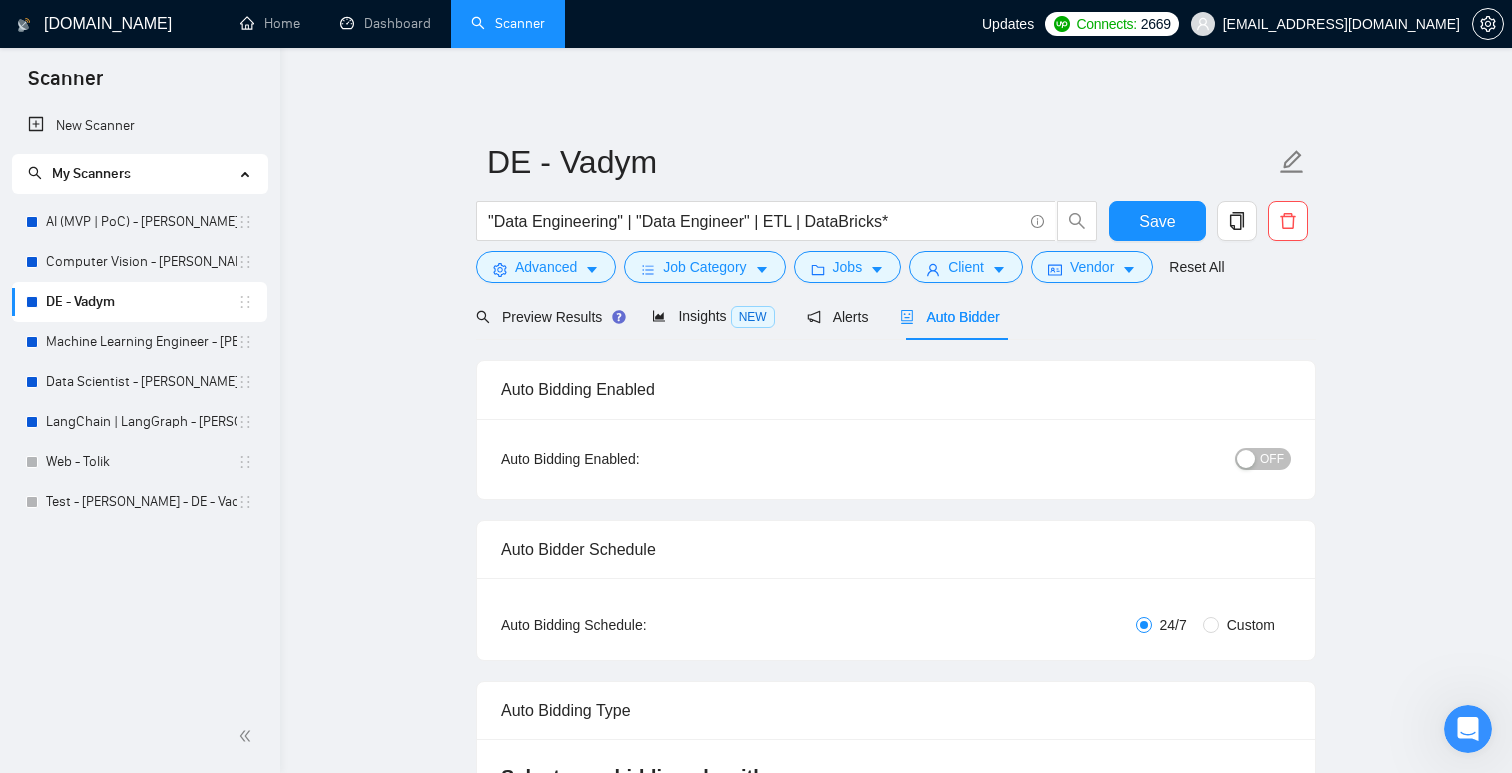 type 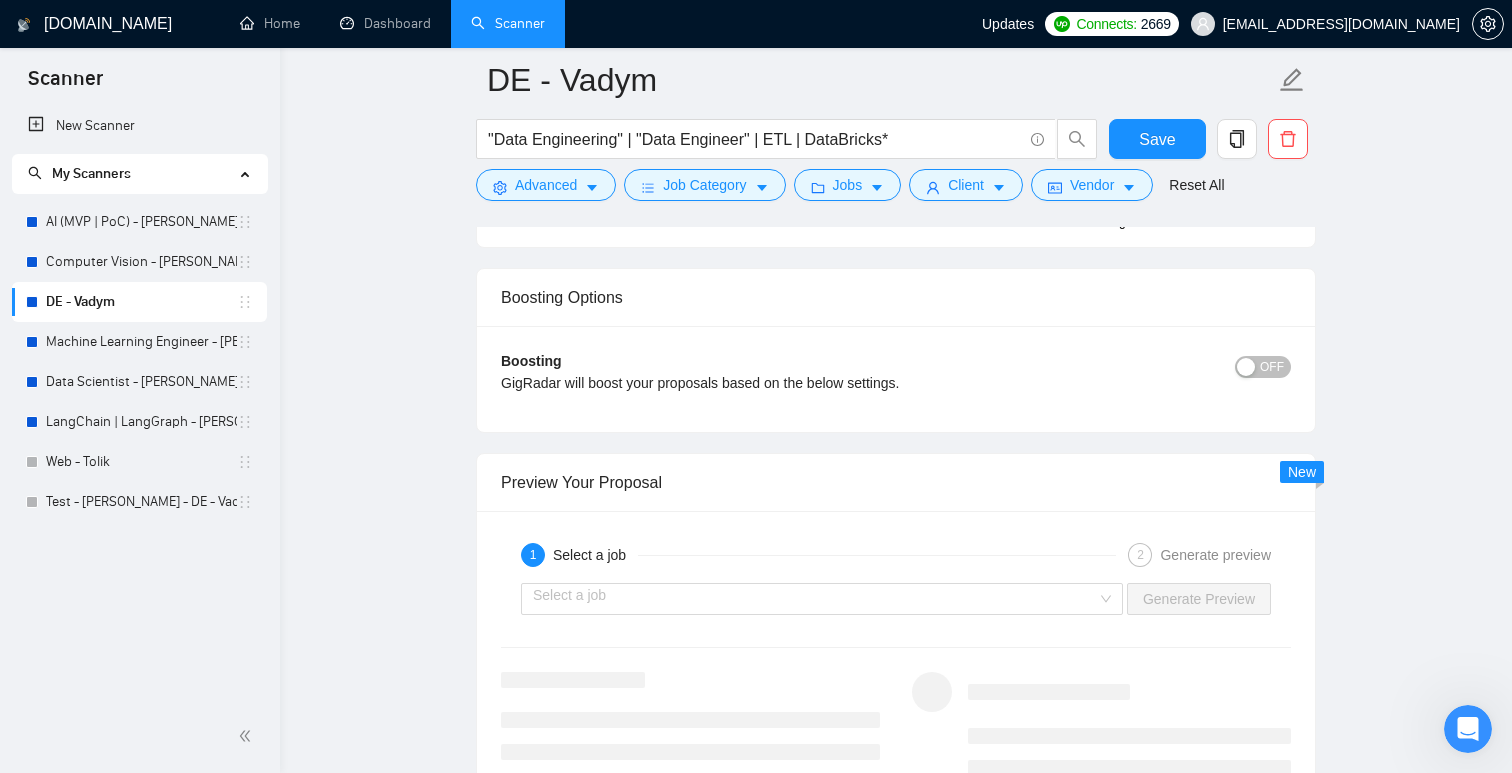 scroll, scrollTop: 3053, scrollLeft: 0, axis: vertical 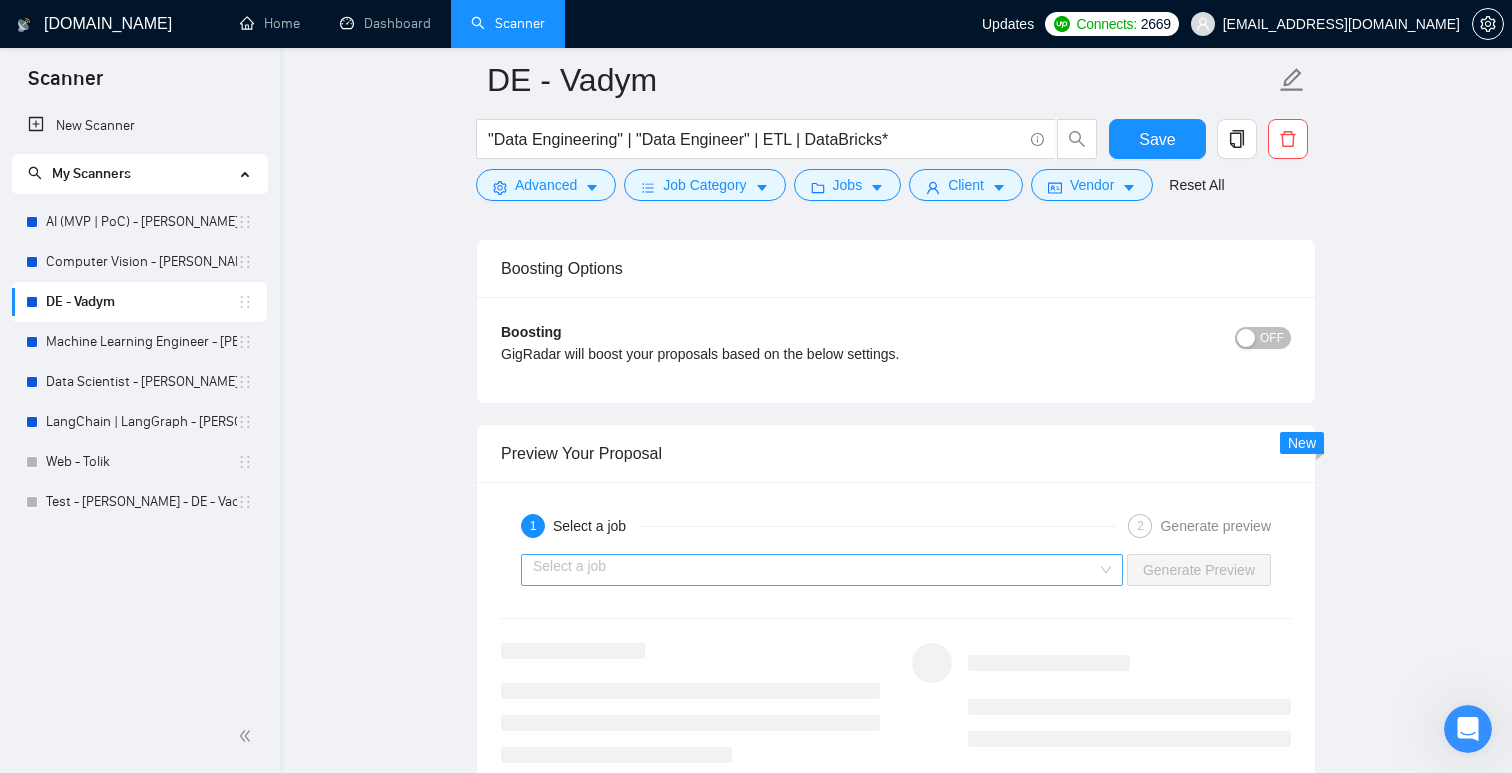 click at bounding box center (815, 570) 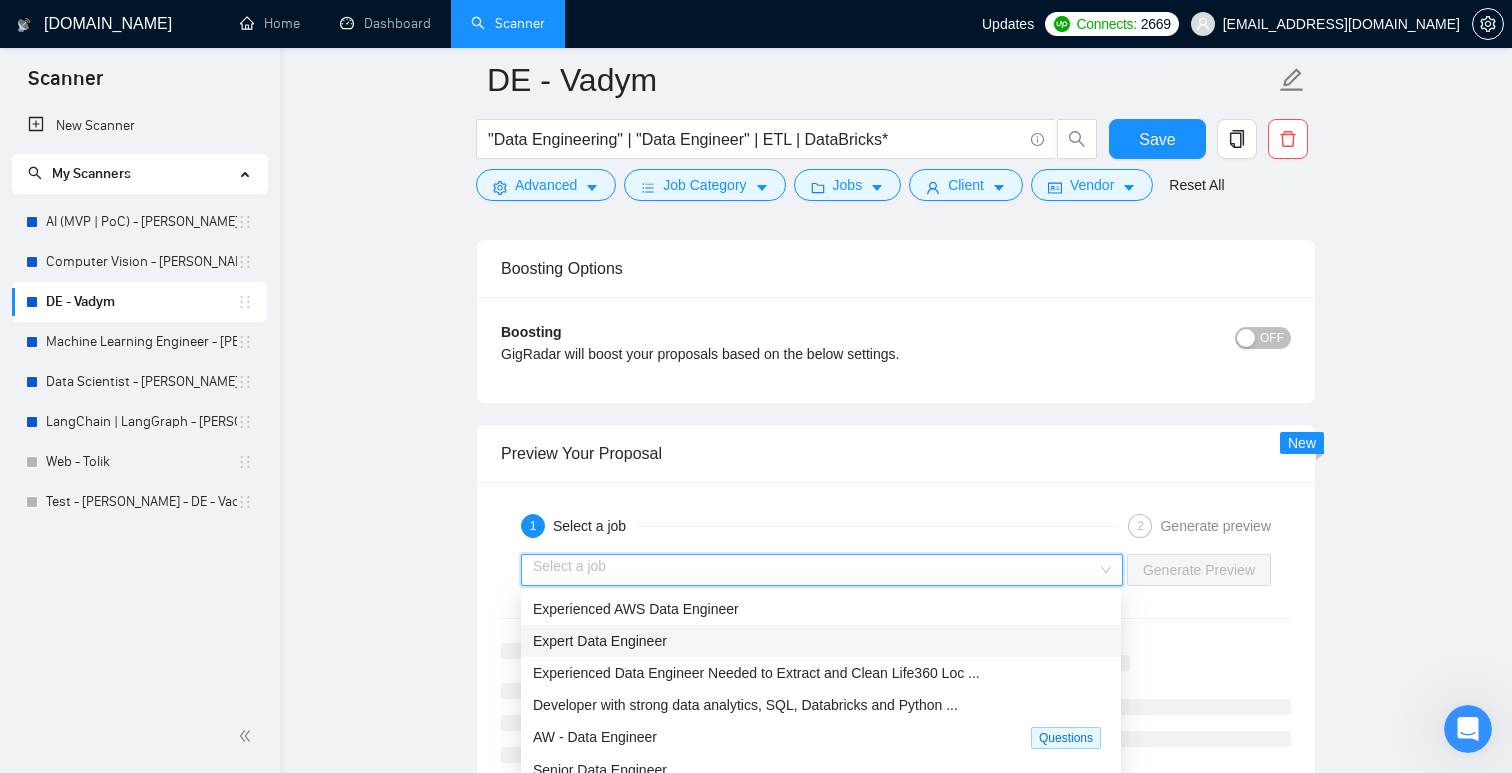 click on "Expert Data Engineer" at bounding box center [821, 641] 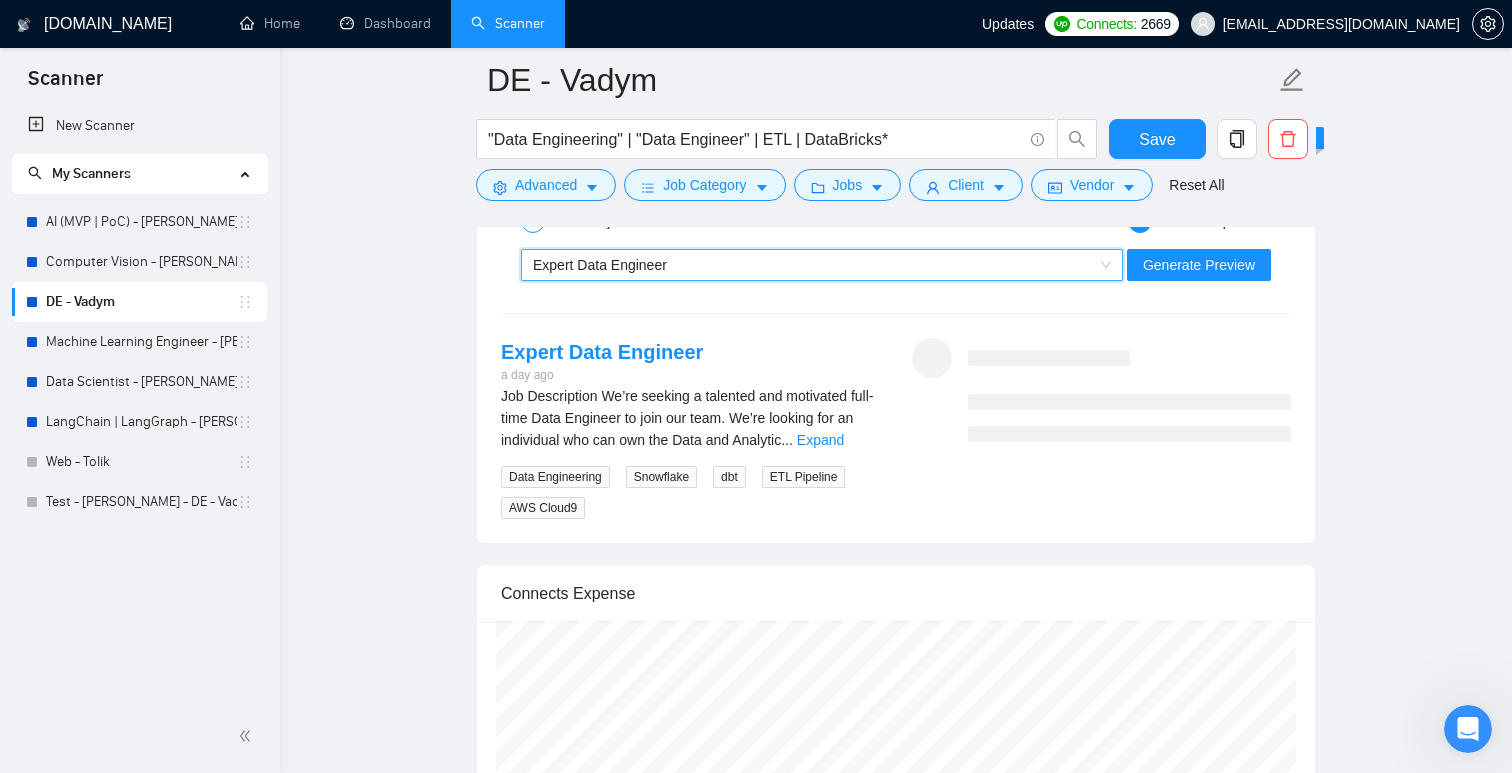 scroll, scrollTop: 3370, scrollLeft: 0, axis: vertical 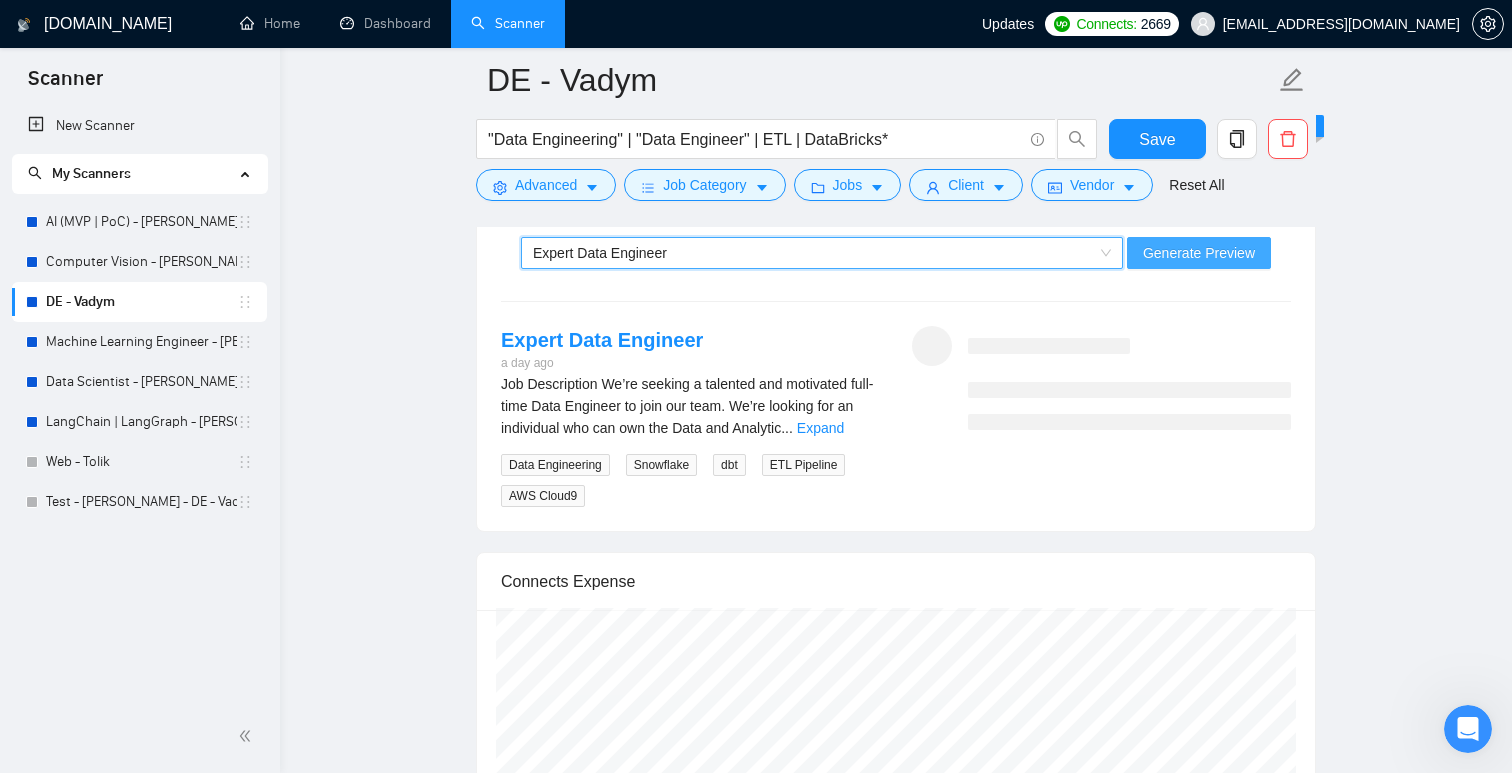 click on "Generate Preview" at bounding box center (1199, 253) 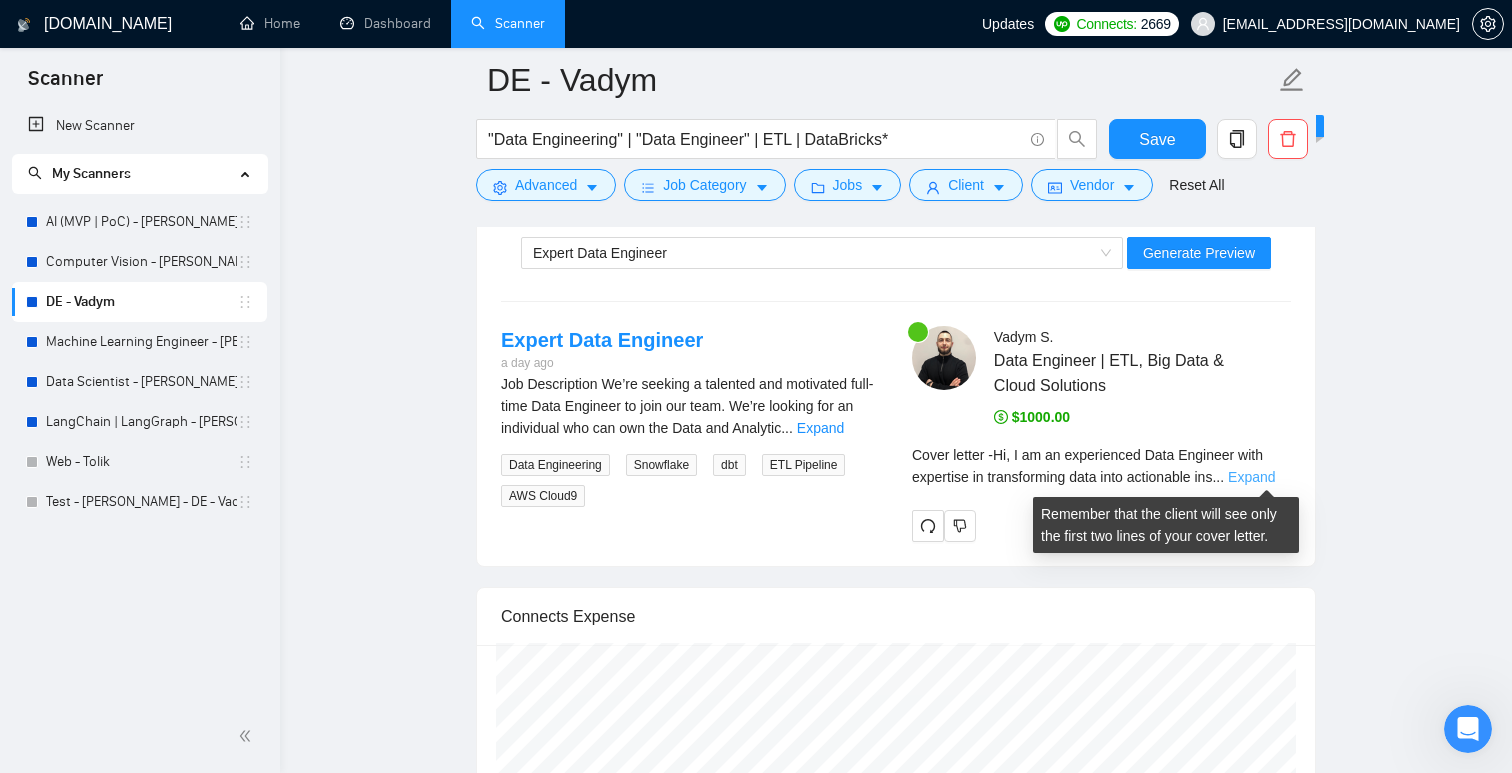 click on "Expand" at bounding box center (1251, 477) 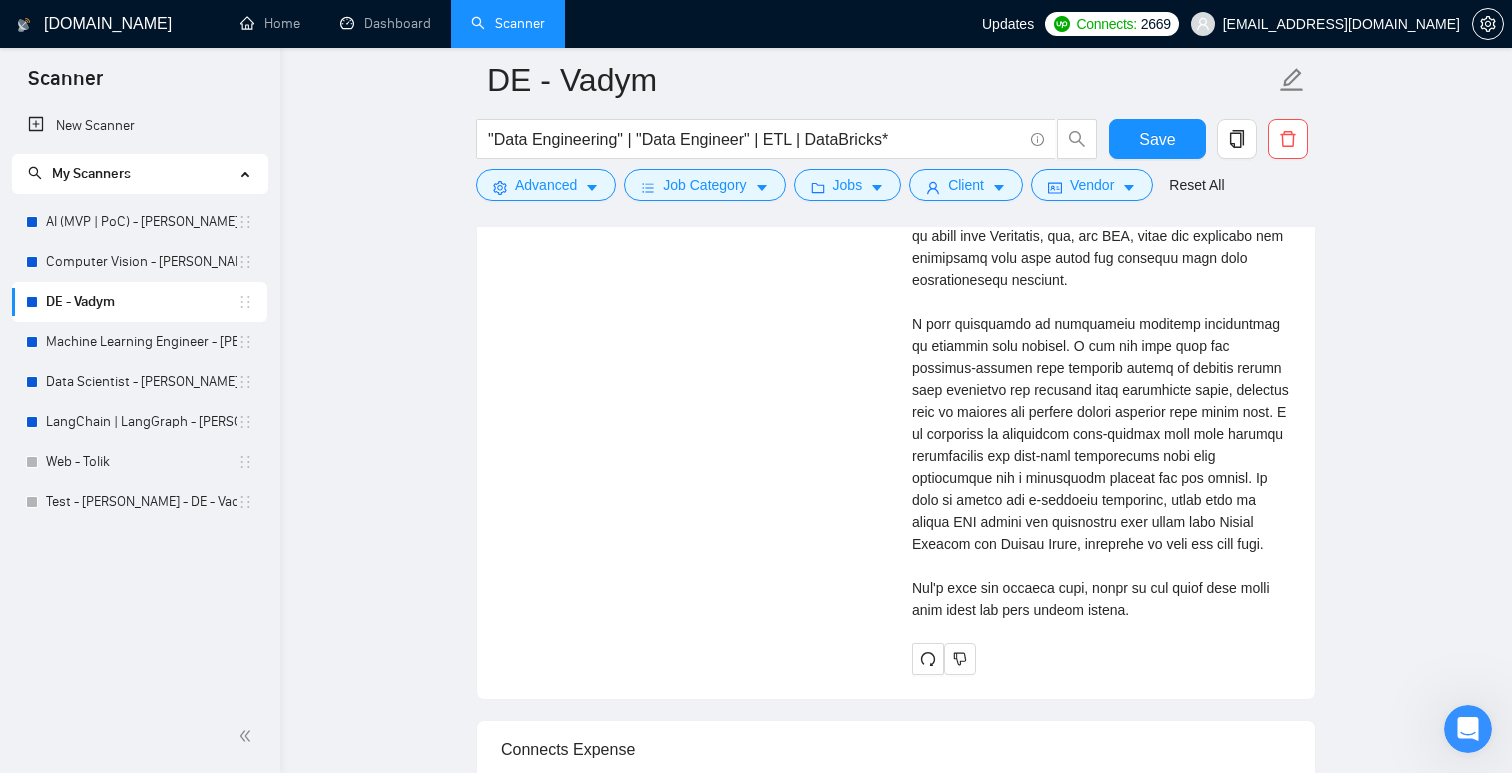 scroll, scrollTop: 3769, scrollLeft: 0, axis: vertical 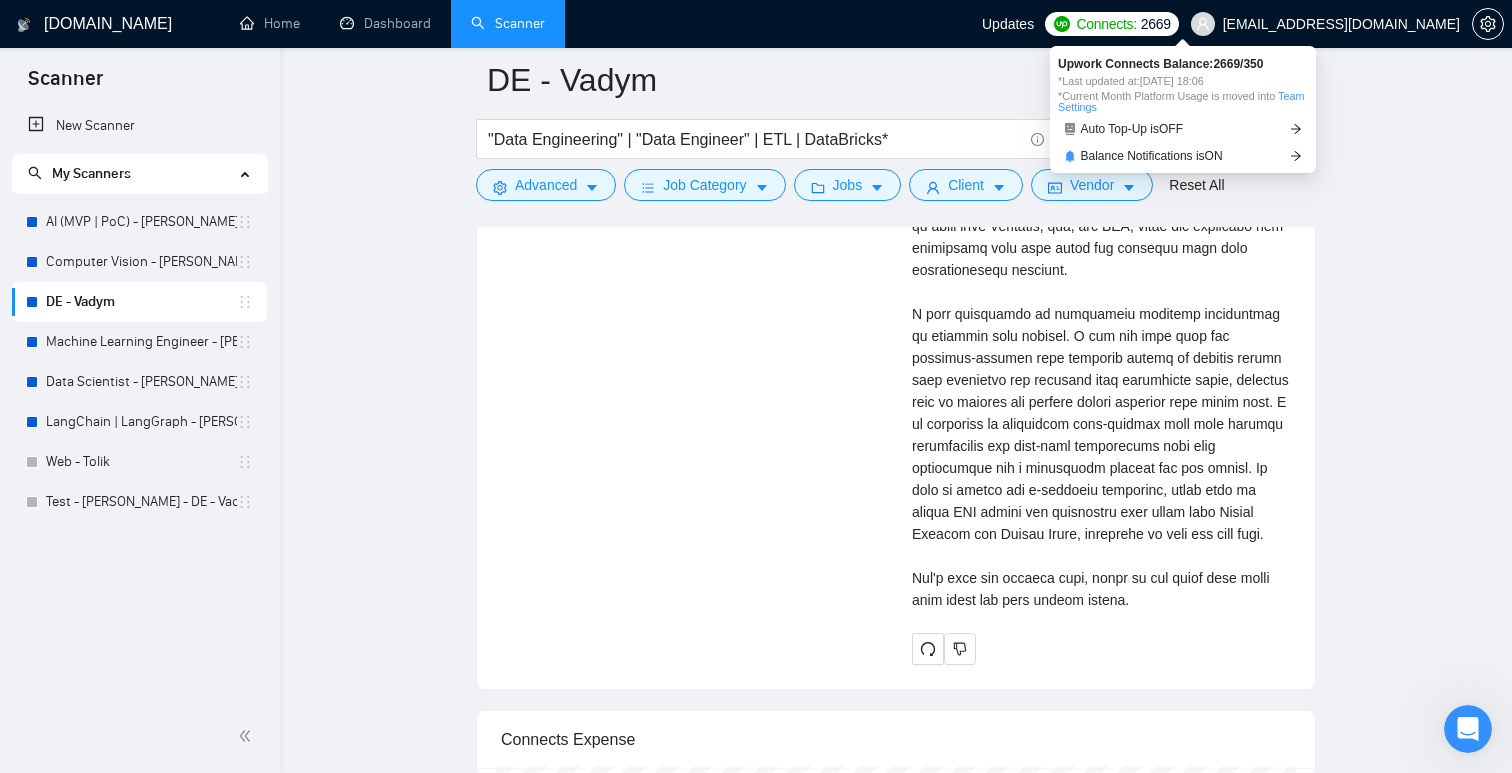 click on "Connects:" at bounding box center [1106, 24] 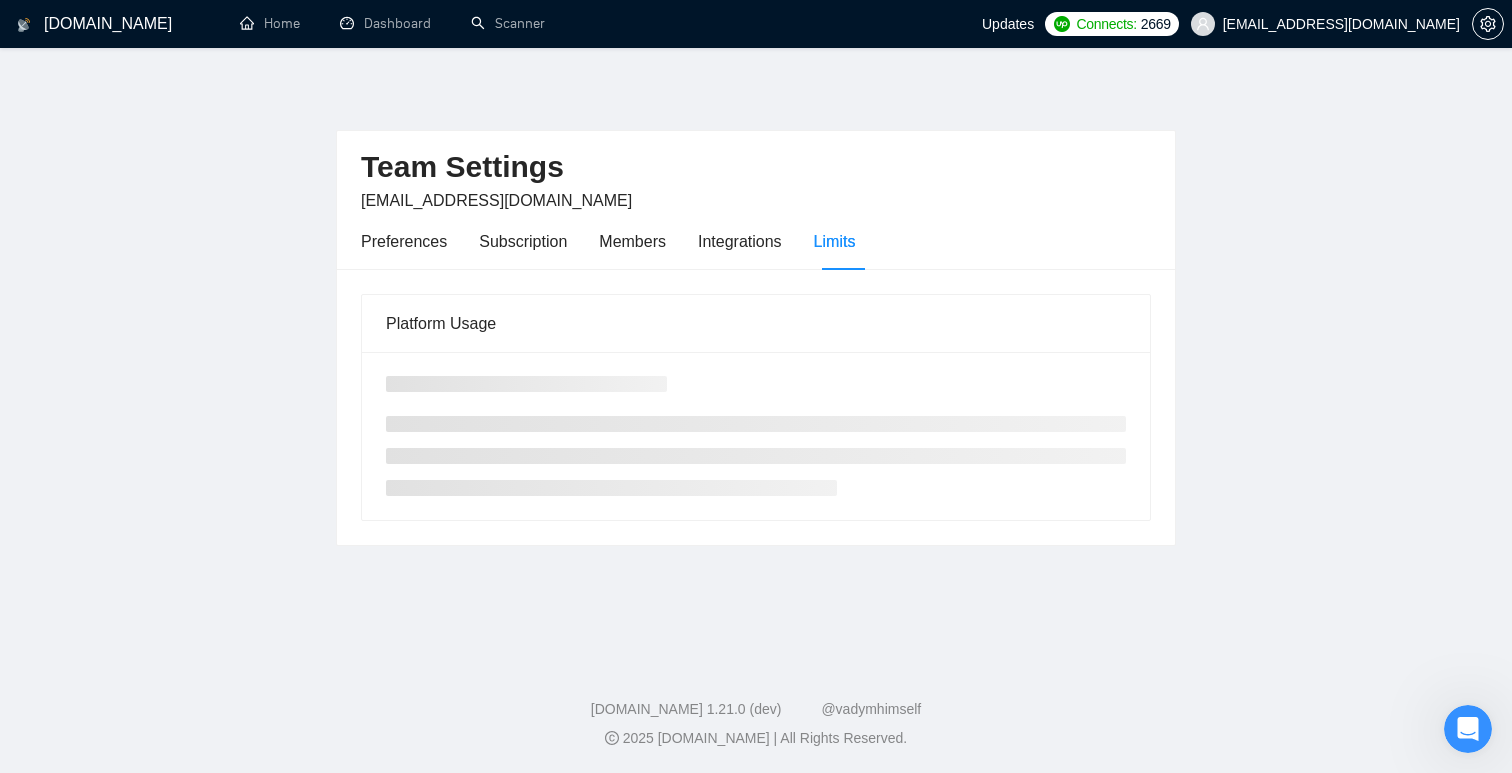scroll, scrollTop: 0, scrollLeft: 0, axis: both 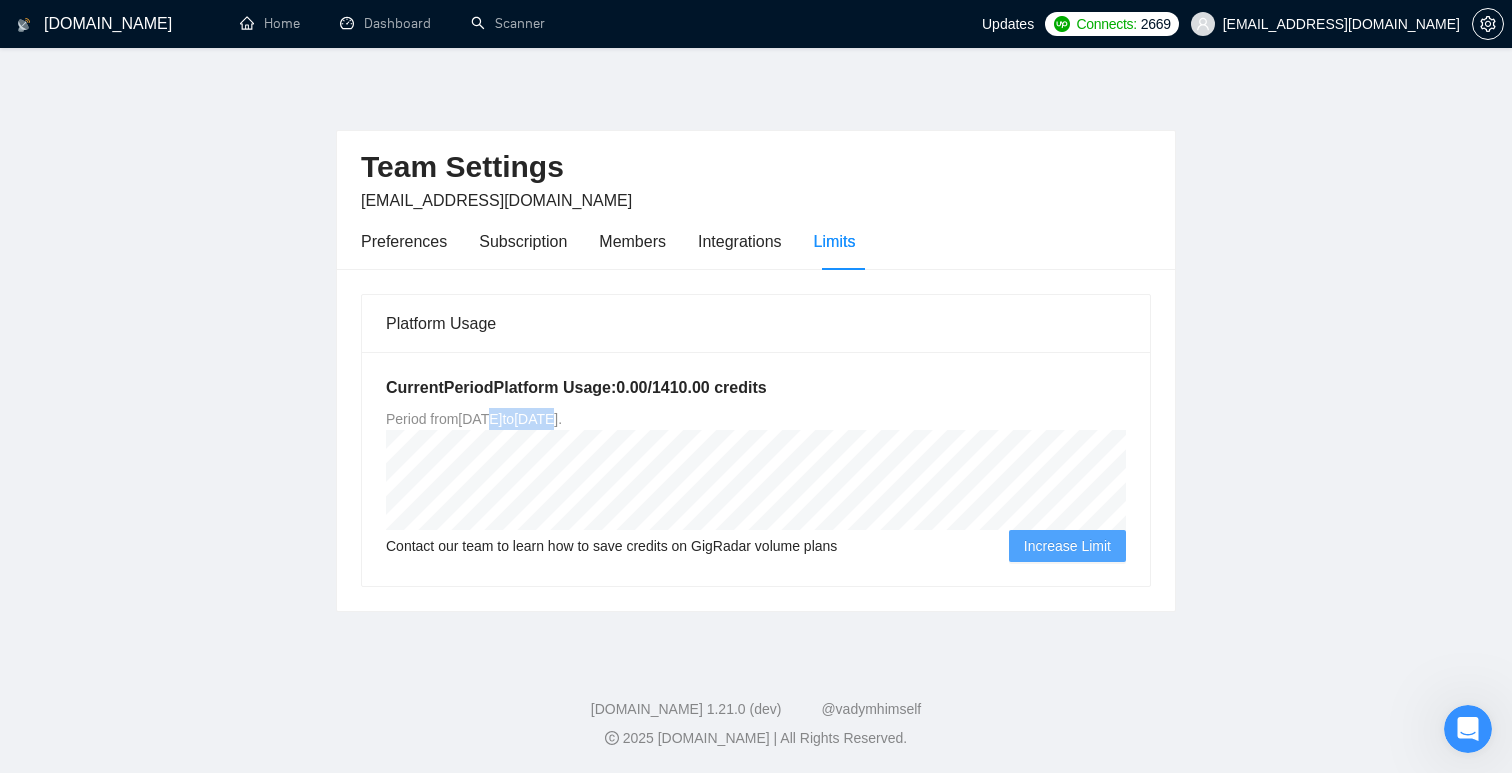 drag, startPoint x: 483, startPoint y: 411, endPoint x: 622, endPoint y: 425, distance: 139.70326 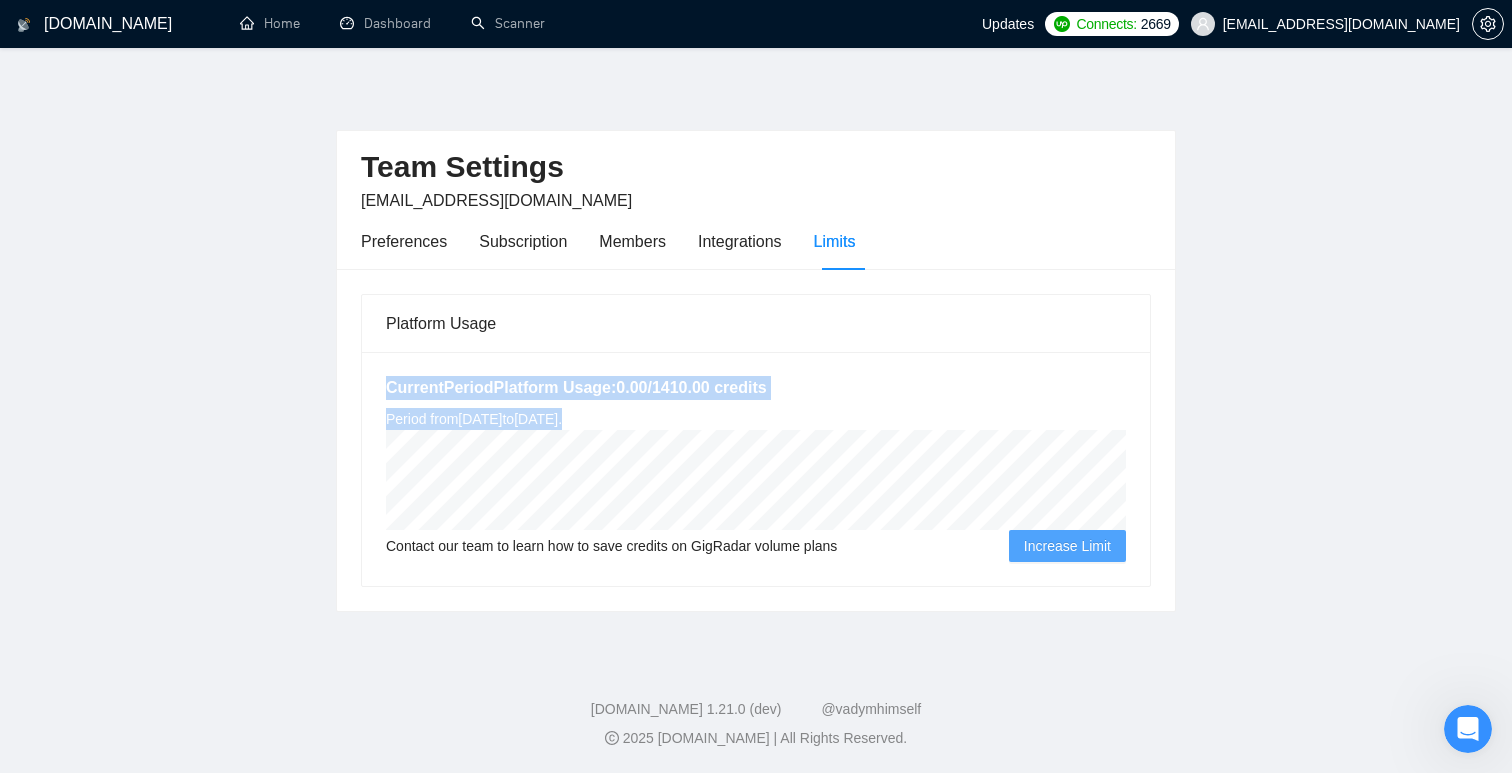 drag, startPoint x: 723, startPoint y: 410, endPoint x: 388, endPoint y: 390, distance: 335.5965 